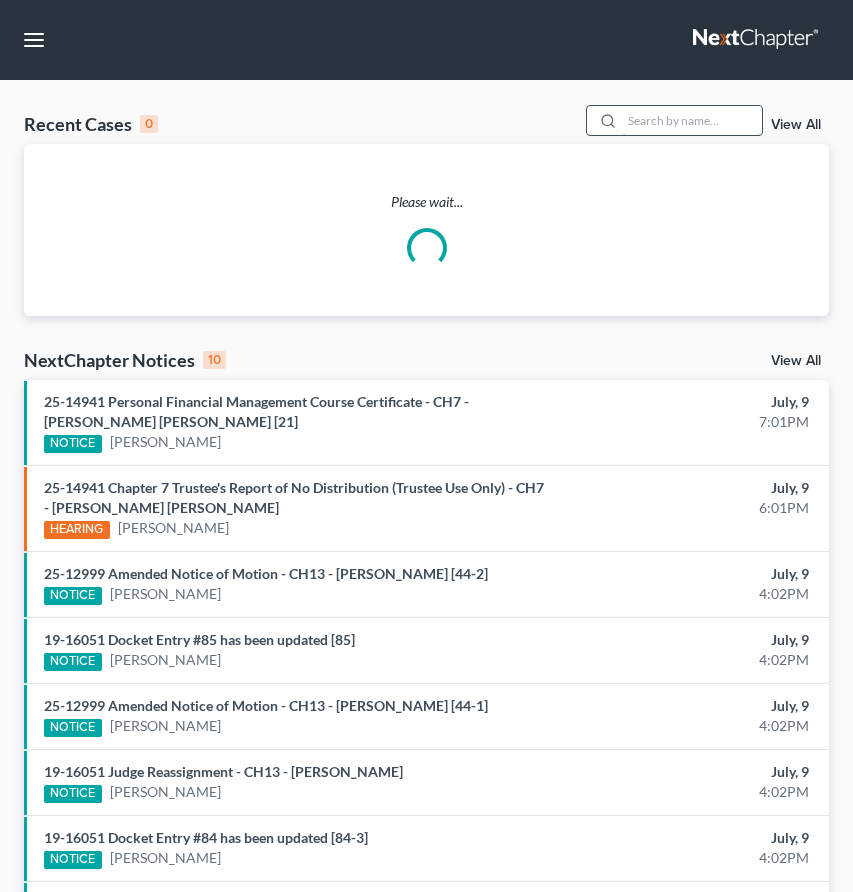 scroll, scrollTop: 0, scrollLeft: 0, axis: both 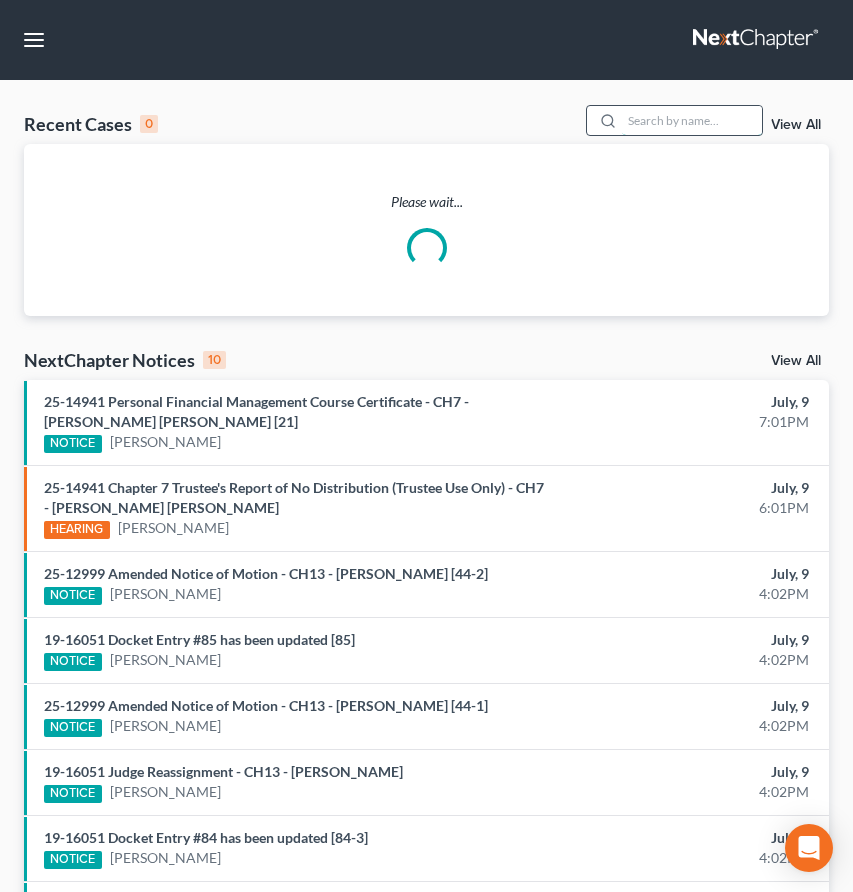 click at bounding box center (692, 120) 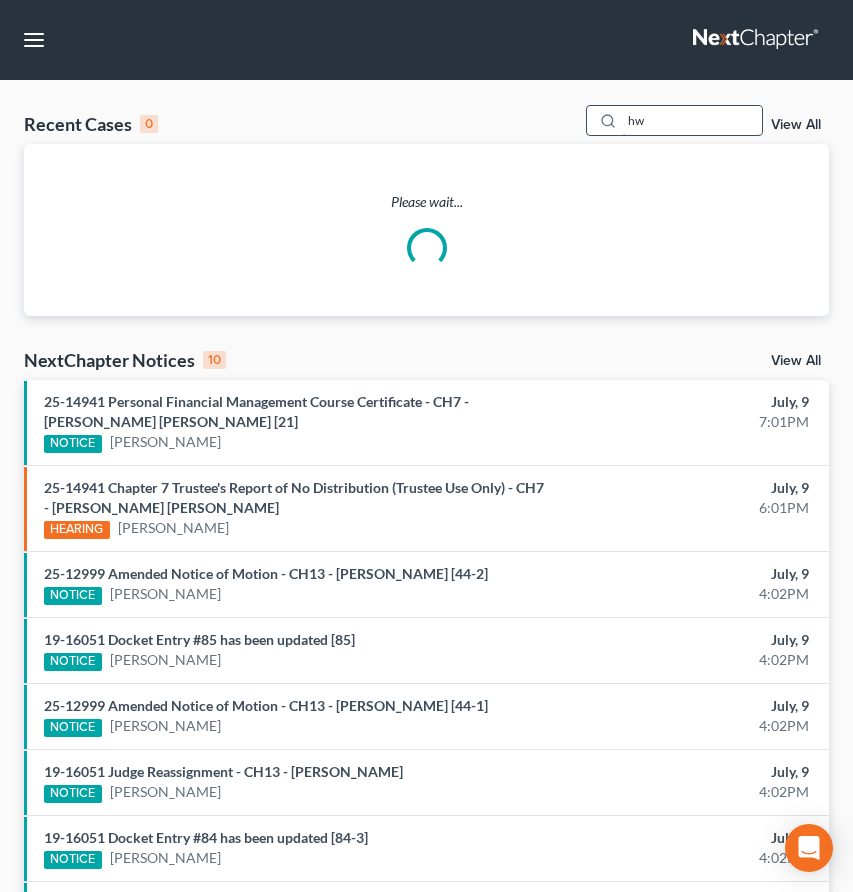 type on "h" 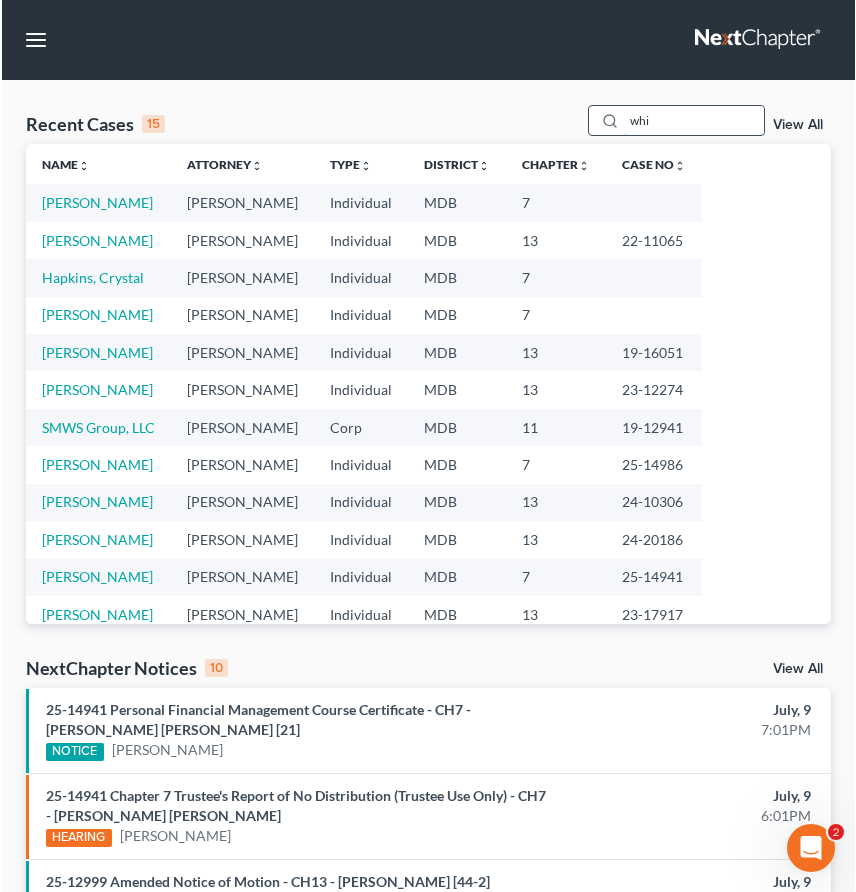 scroll, scrollTop: 0, scrollLeft: 0, axis: both 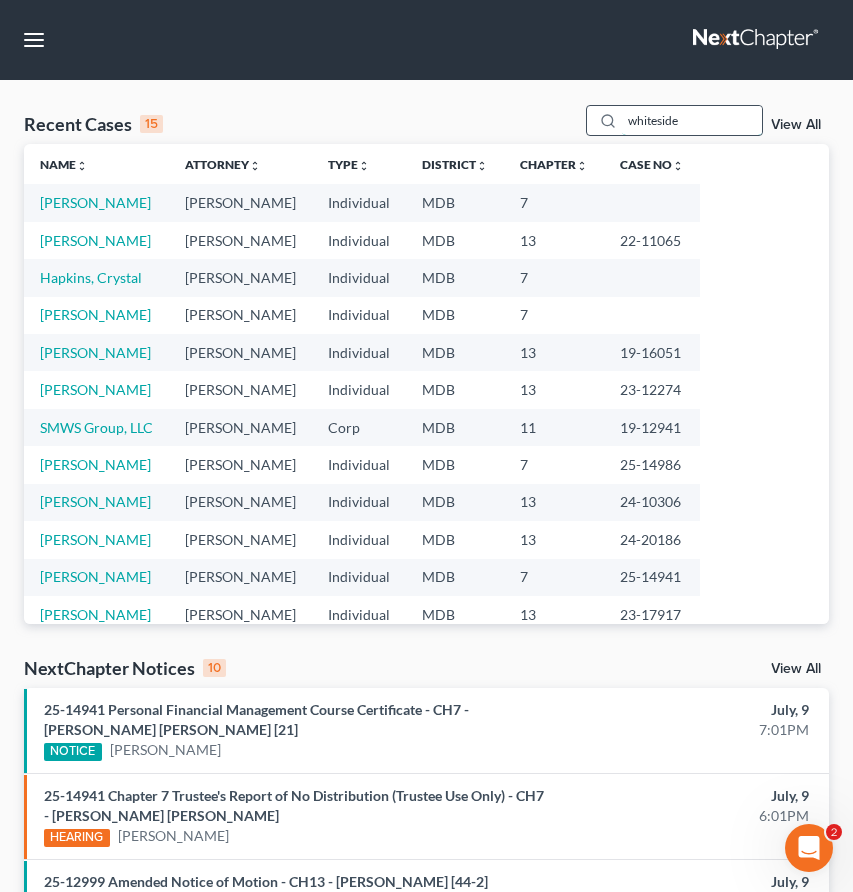 type on "whiteside" 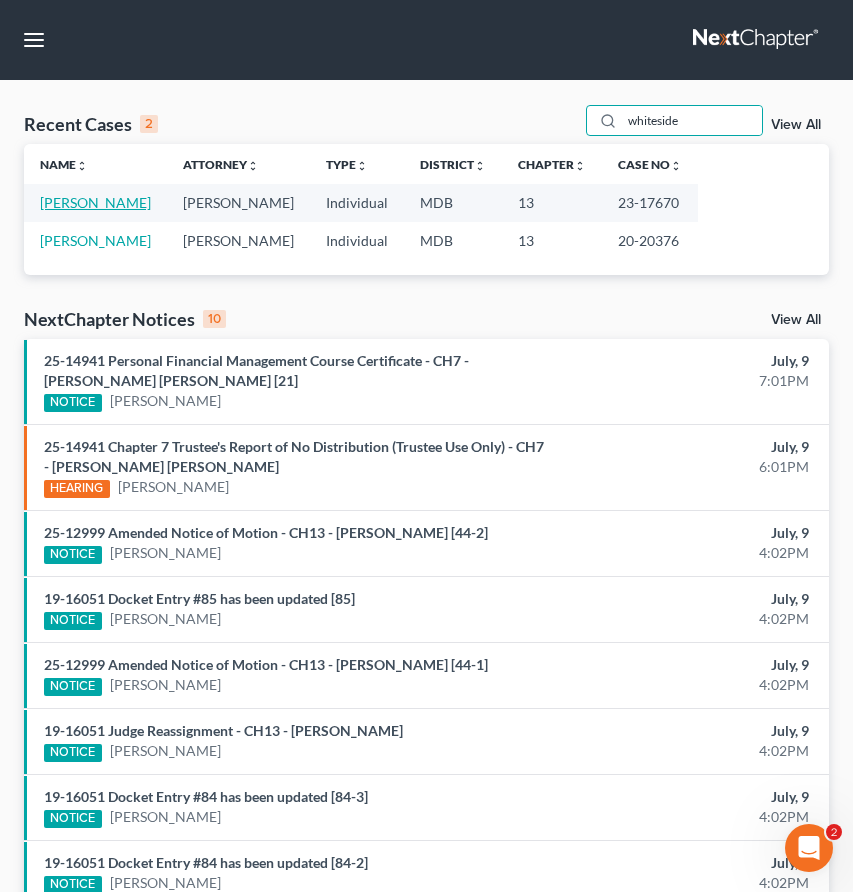 click on "[PERSON_NAME]" at bounding box center [95, 202] 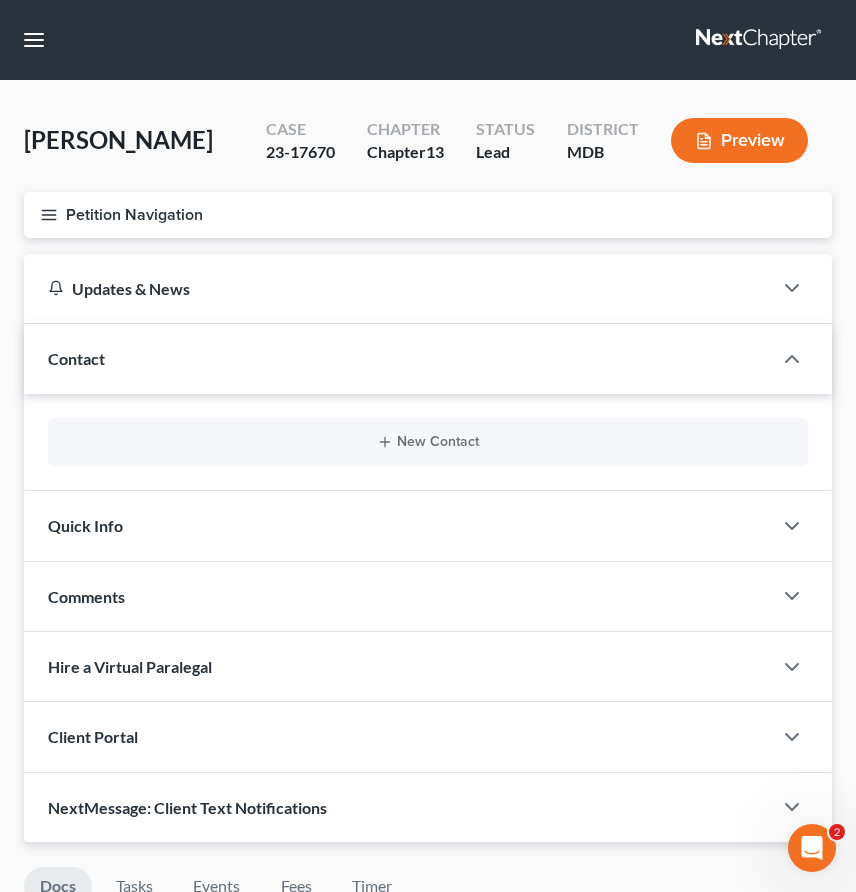 click on "Petition Navigation" at bounding box center (428, 215) 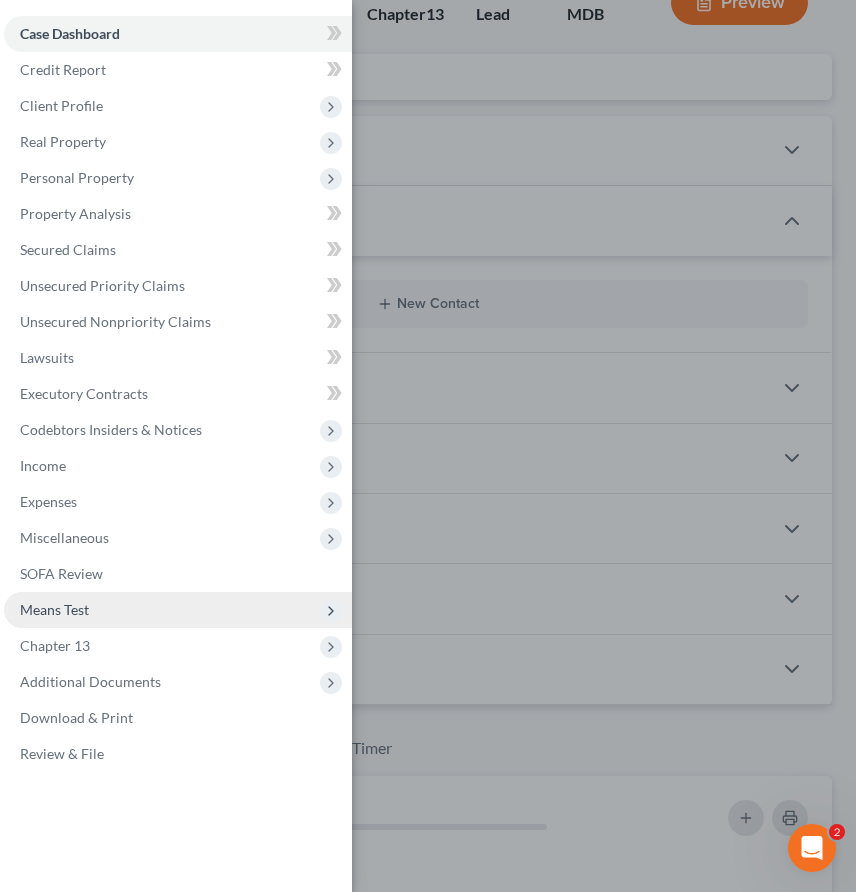 scroll, scrollTop: 165, scrollLeft: 0, axis: vertical 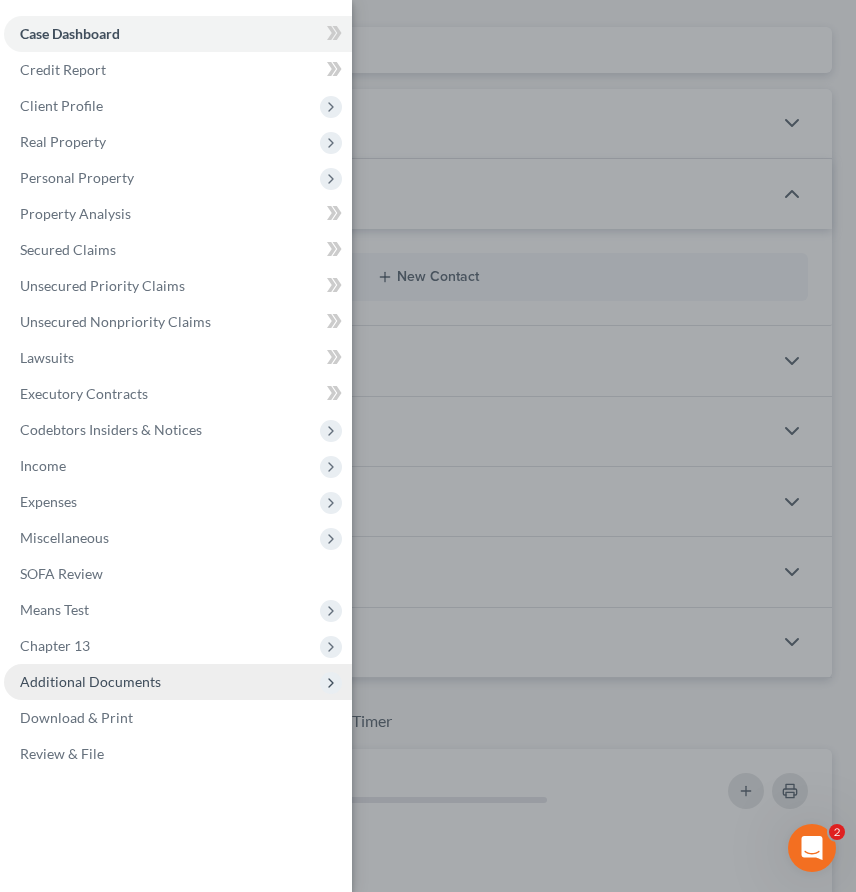 click on "Additional Documents" at bounding box center (90, 681) 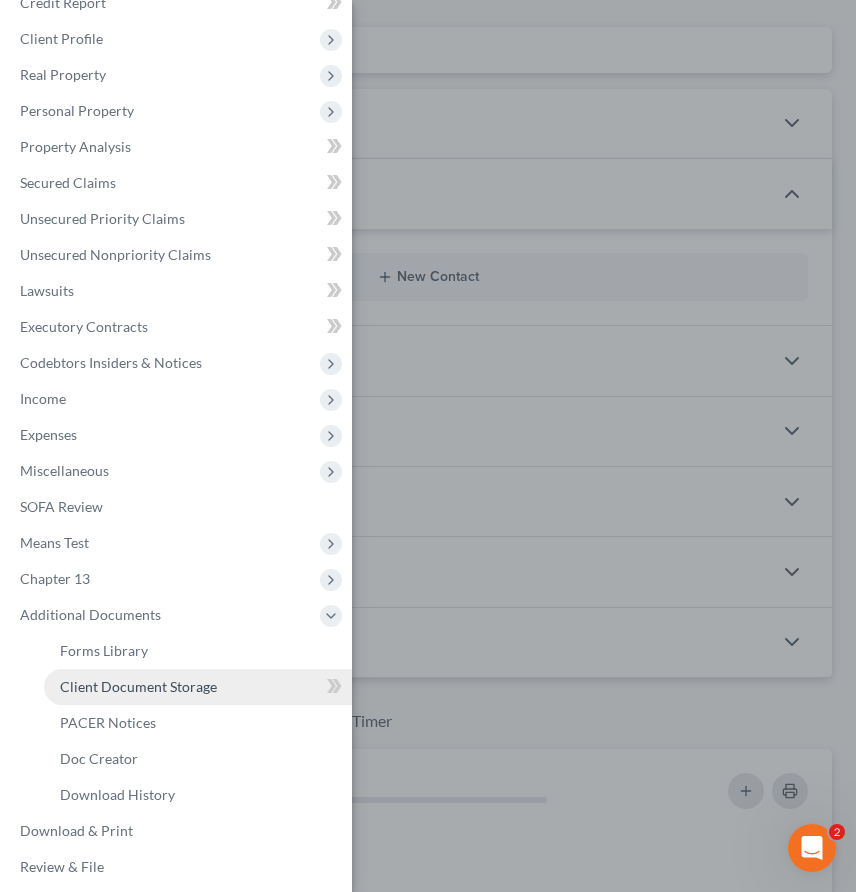 scroll, scrollTop: 73, scrollLeft: 0, axis: vertical 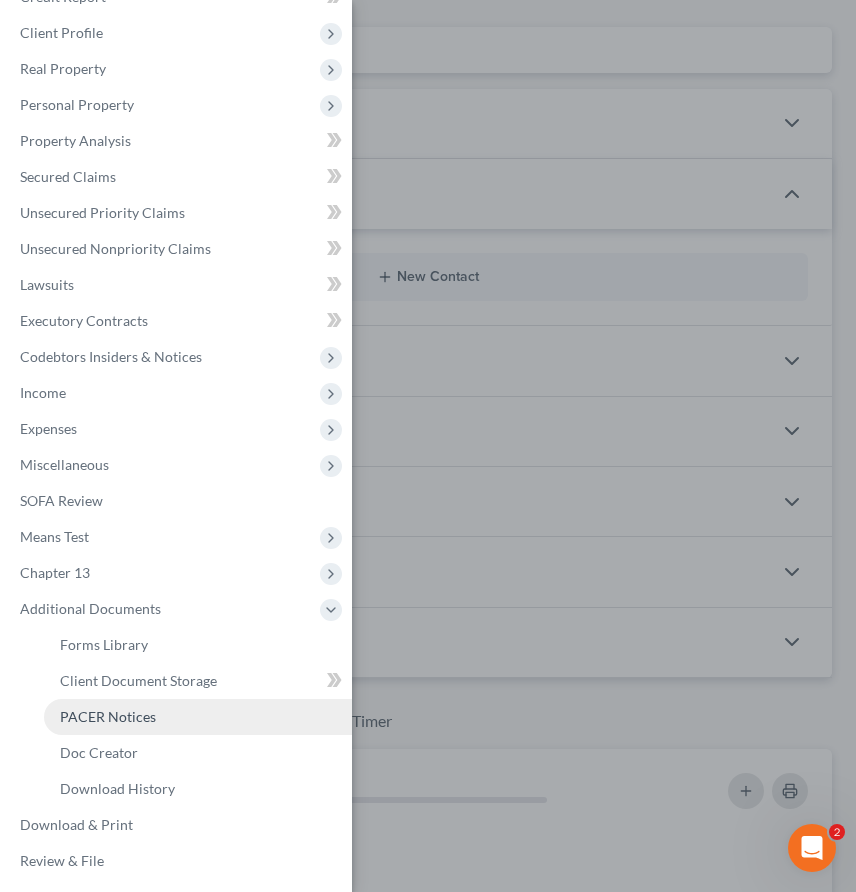 click on "PACER Notices" at bounding box center [108, 716] 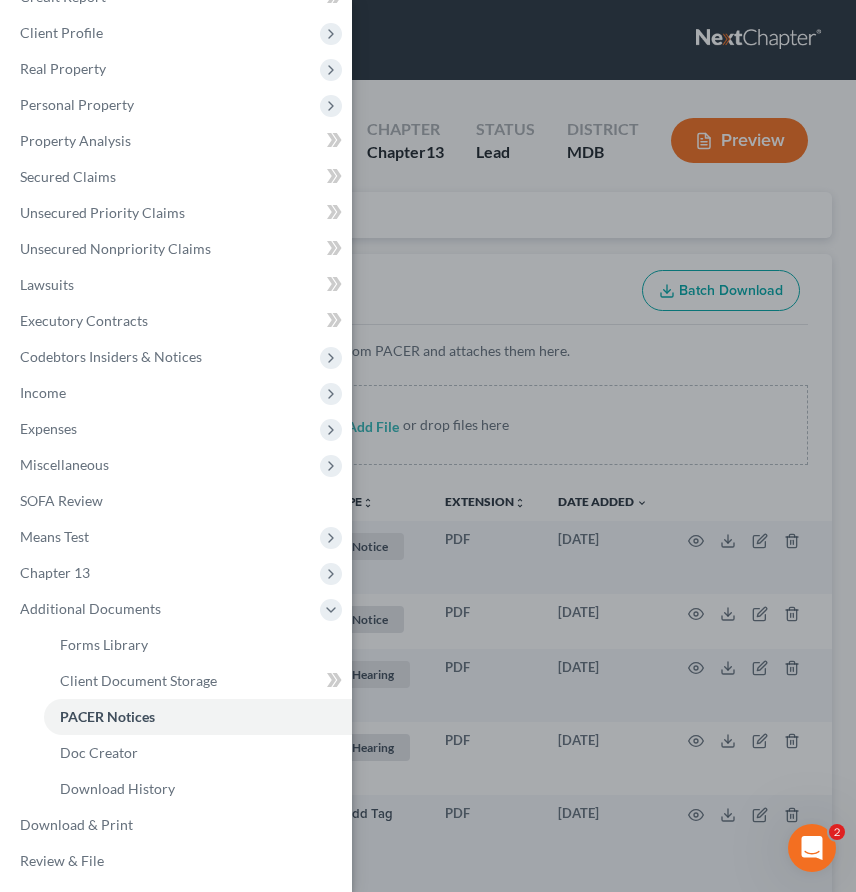 click on "Case Dashboard
Payments
Invoices
Payments
Payments
Credit Report
Client Profile" at bounding box center [428, 446] 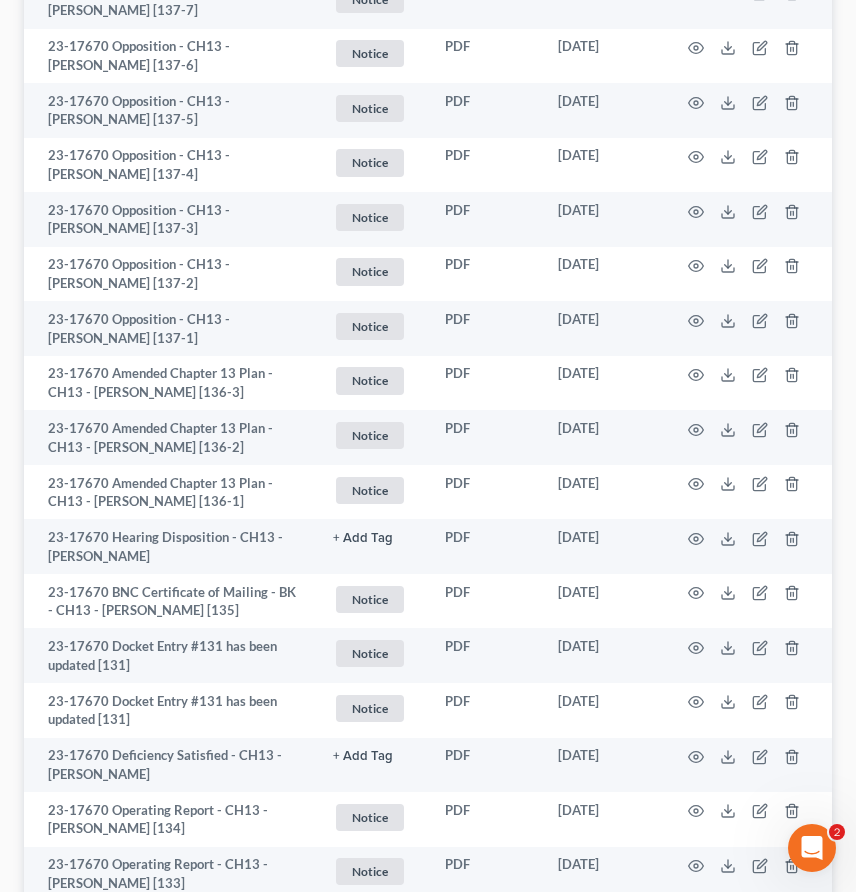 scroll, scrollTop: 4186, scrollLeft: 0, axis: vertical 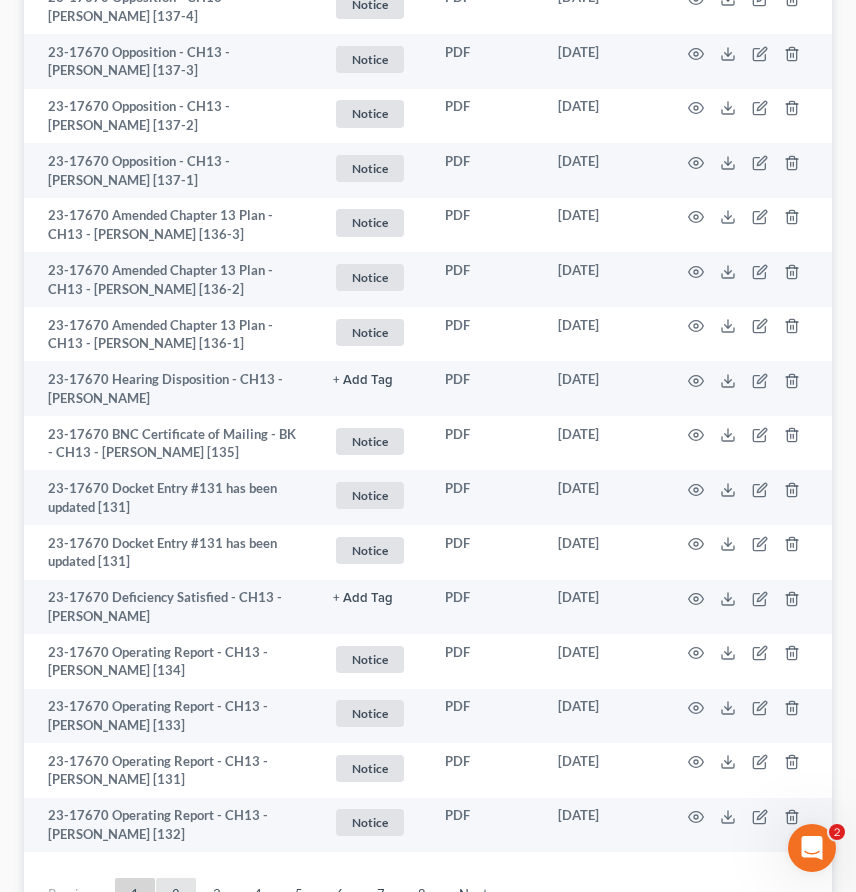 click on "2" at bounding box center [176, 894] 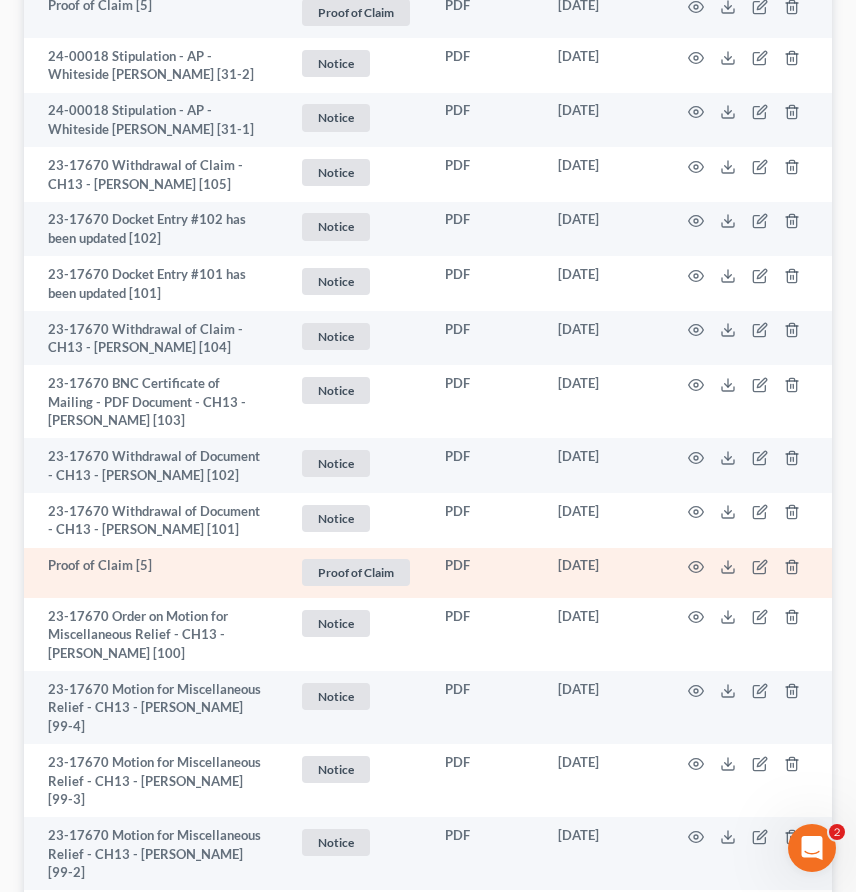 scroll, scrollTop: 4225, scrollLeft: 0, axis: vertical 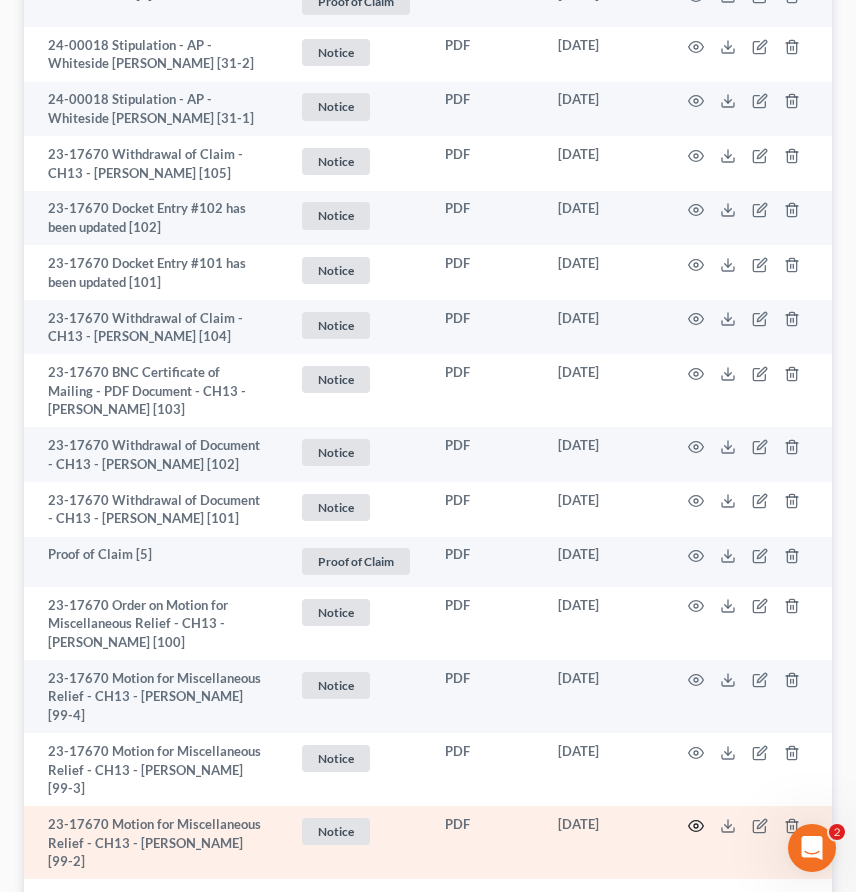 click 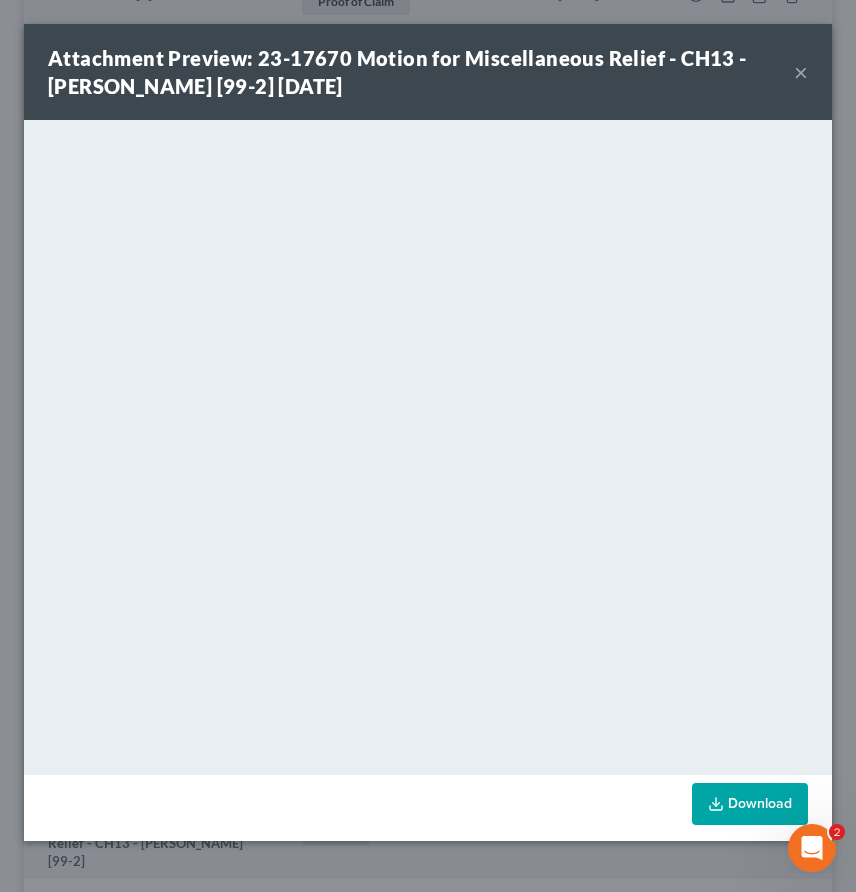 click on "×" at bounding box center [801, 72] 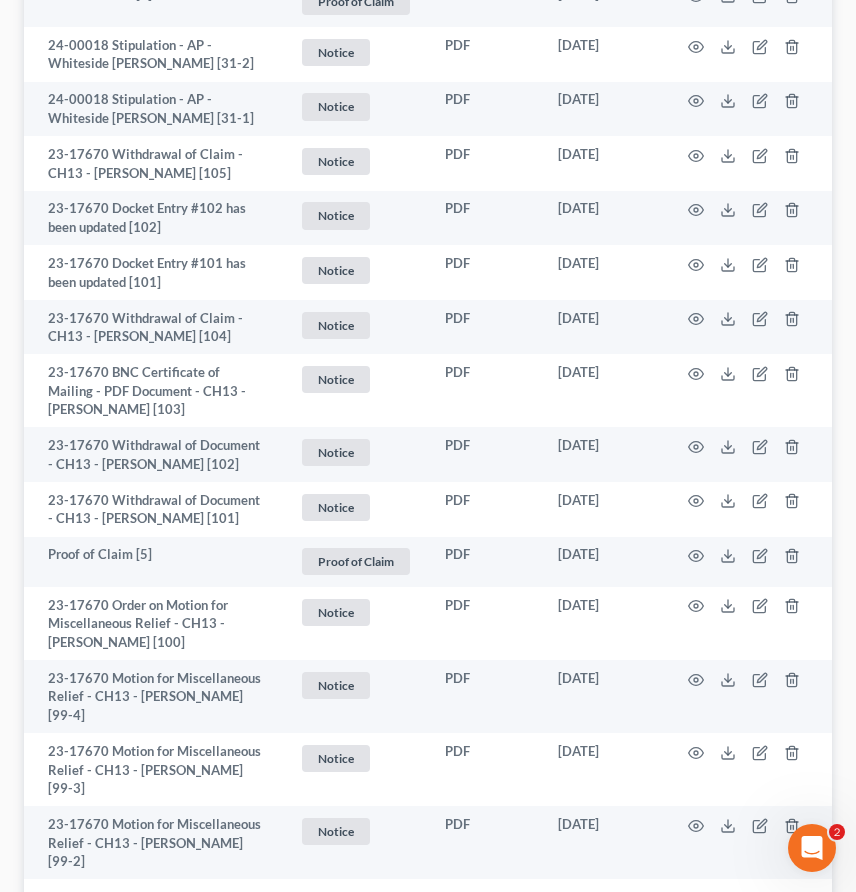 click on "3" at bounding box center (217, 921) 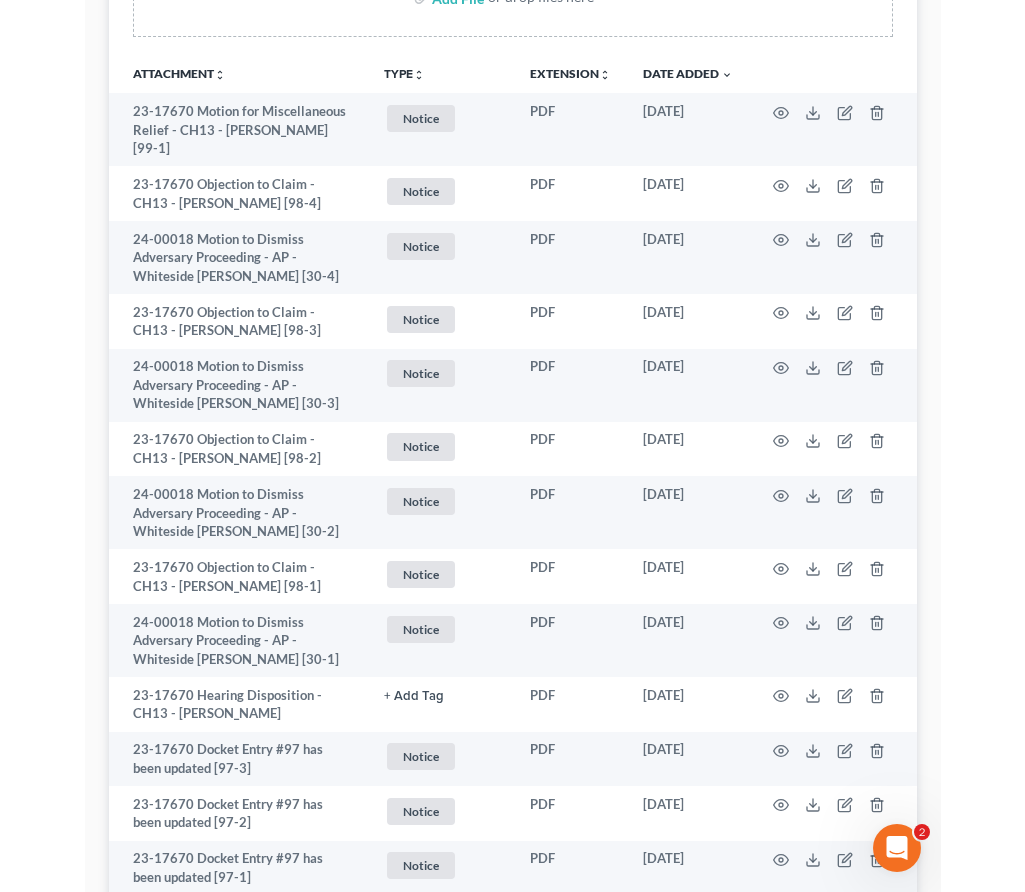 scroll, scrollTop: 0, scrollLeft: 0, axis: both 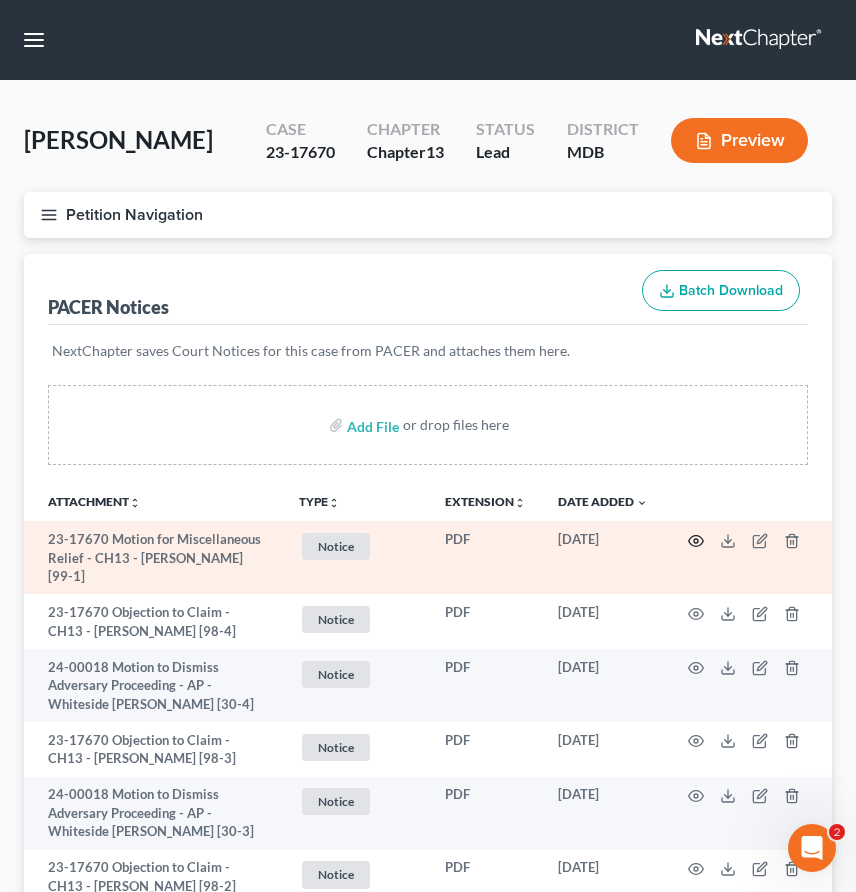 click 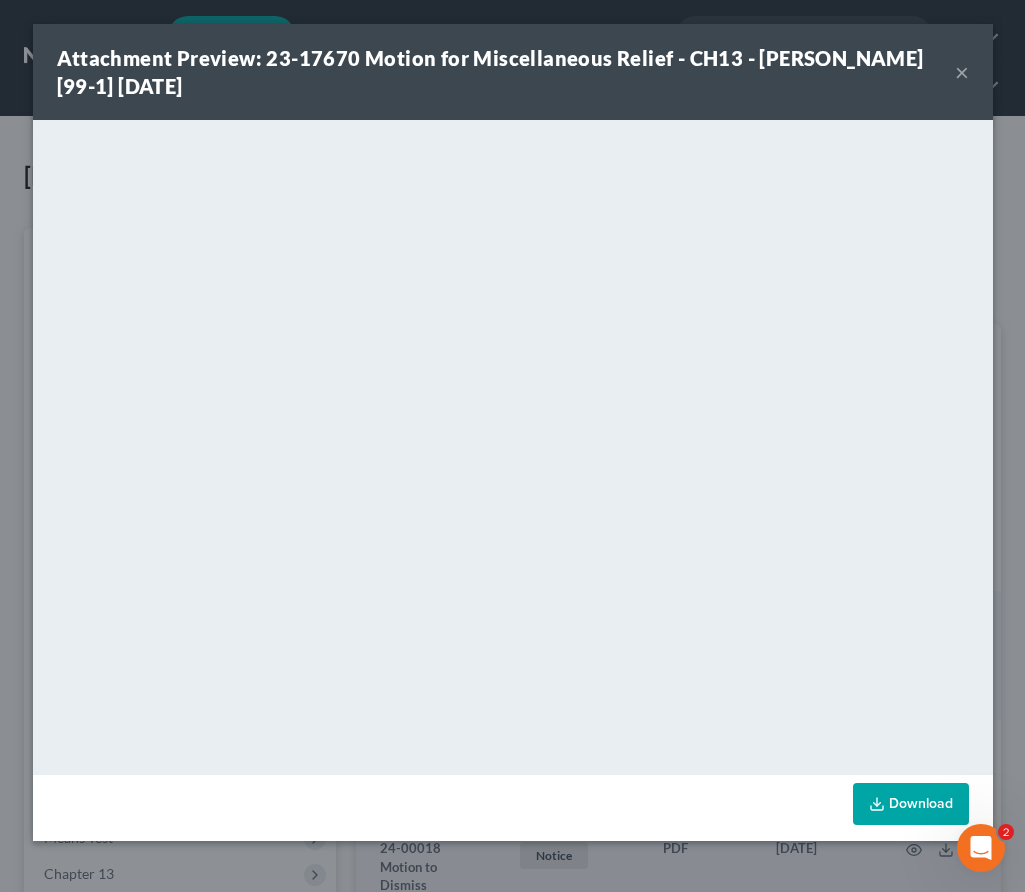 click on "×" at bounding box center [962, 72] 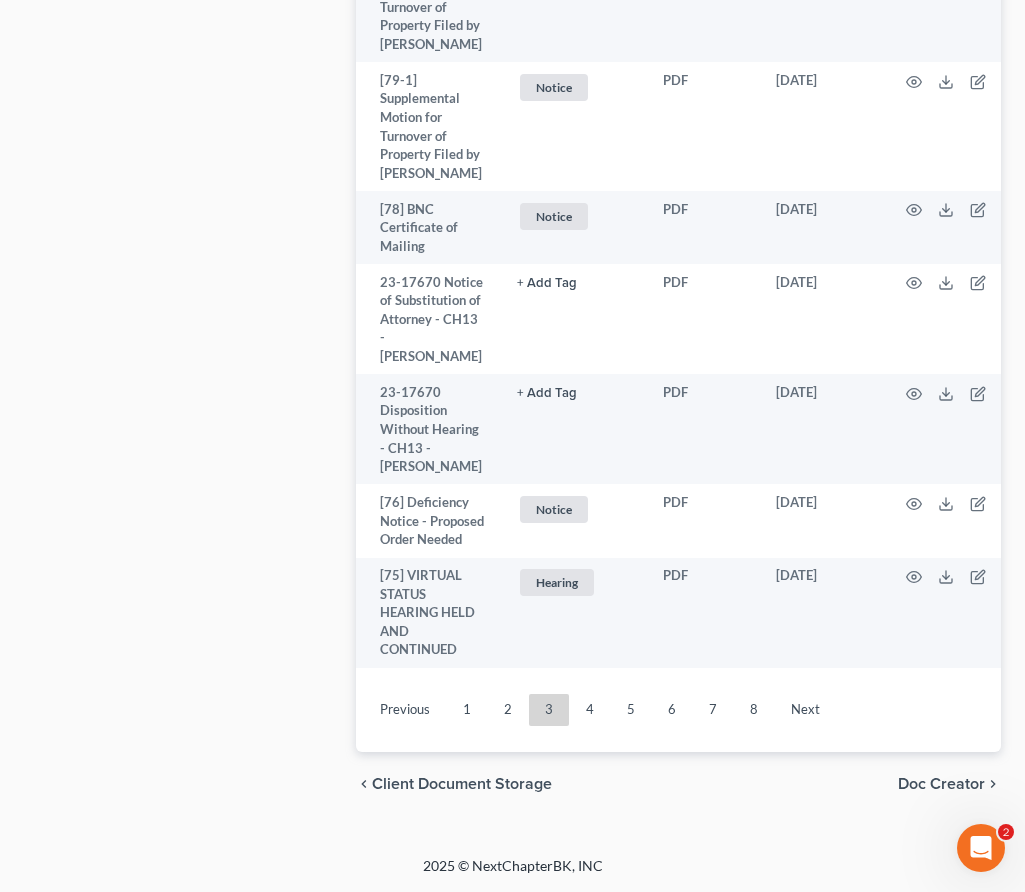 scroll, scrollTop: 8943, scrollLeft: 0, axis: vertical 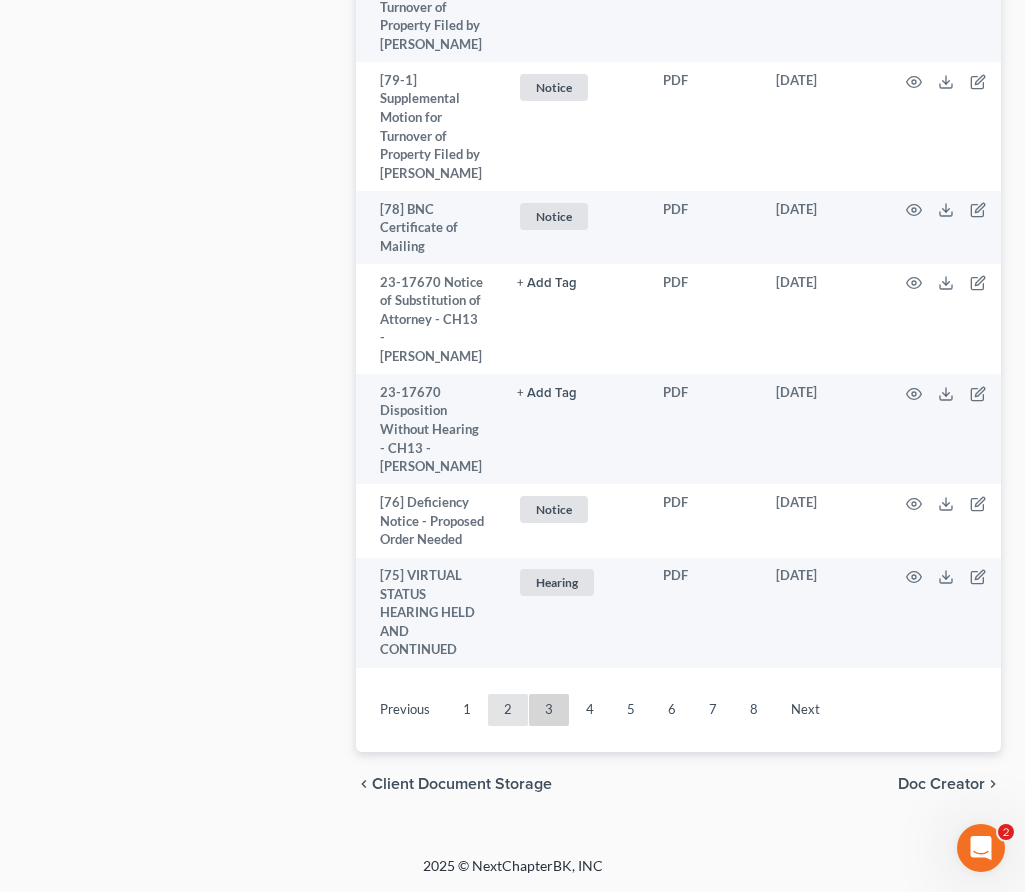 click on "2" at bounding box center [508, 710] 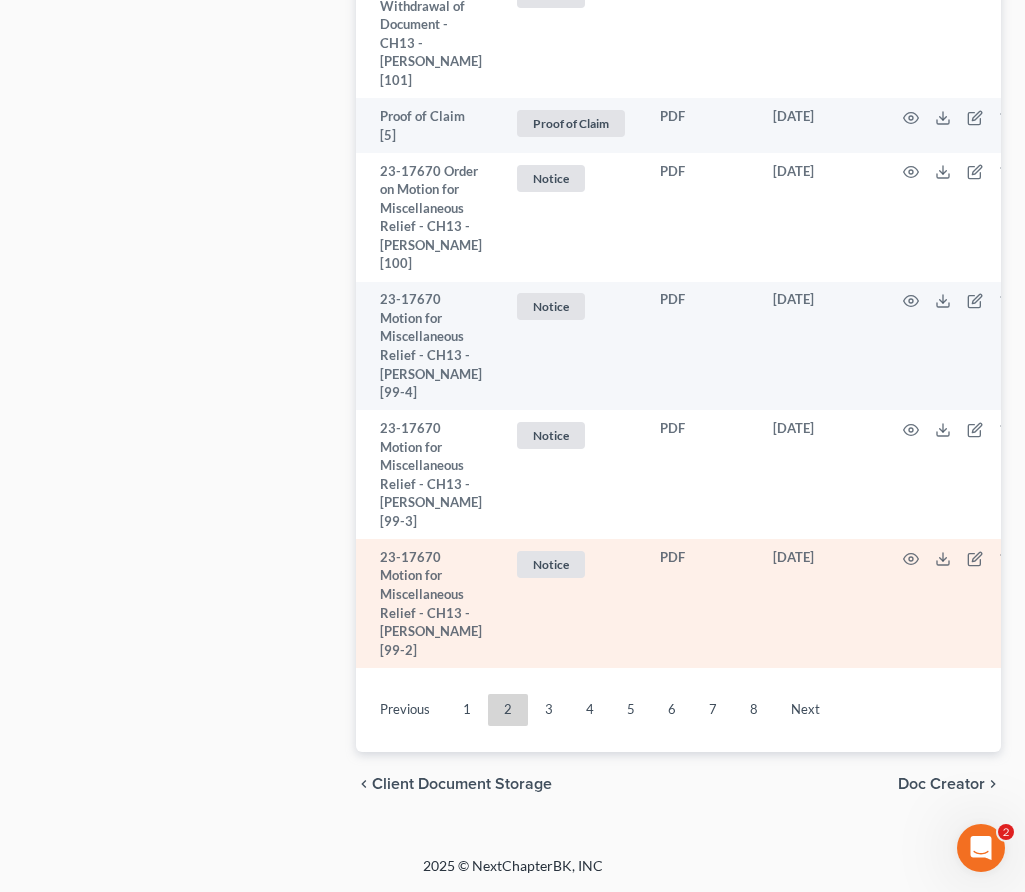 scroll, scrollTop: 8200, scrollLeft: 0, axis: vertical 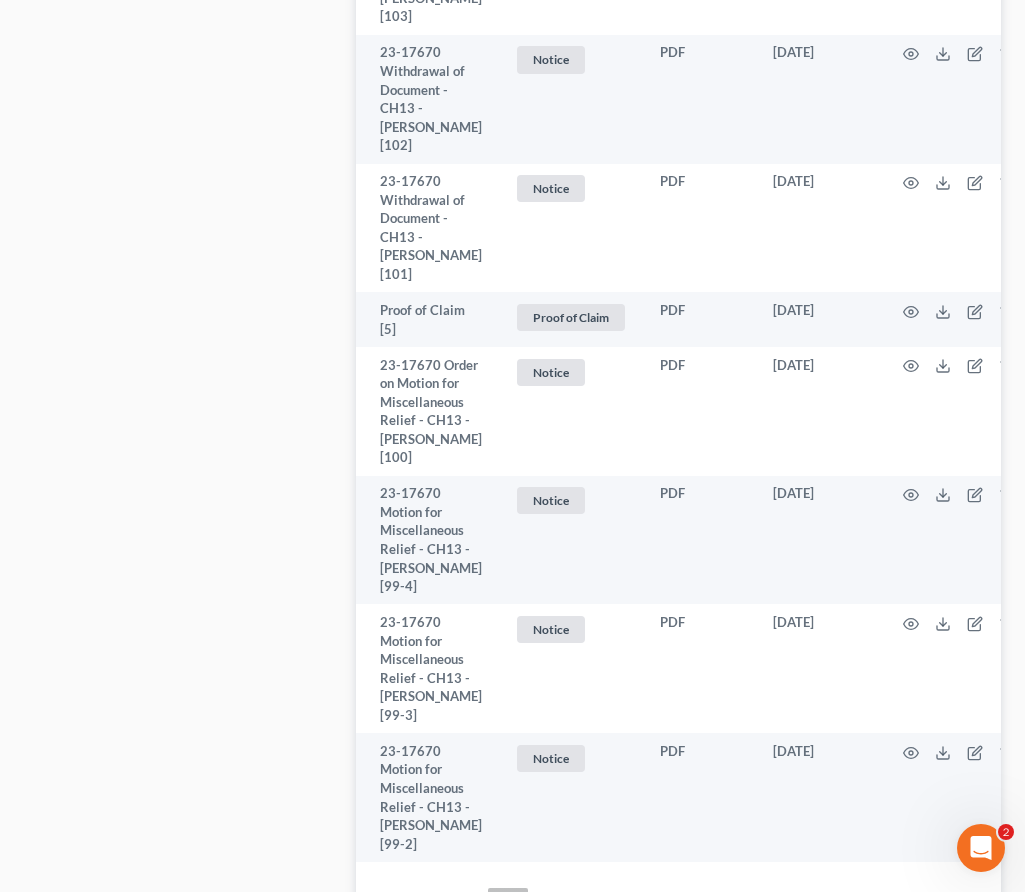 click on "2" at bounding box center [508, 904] 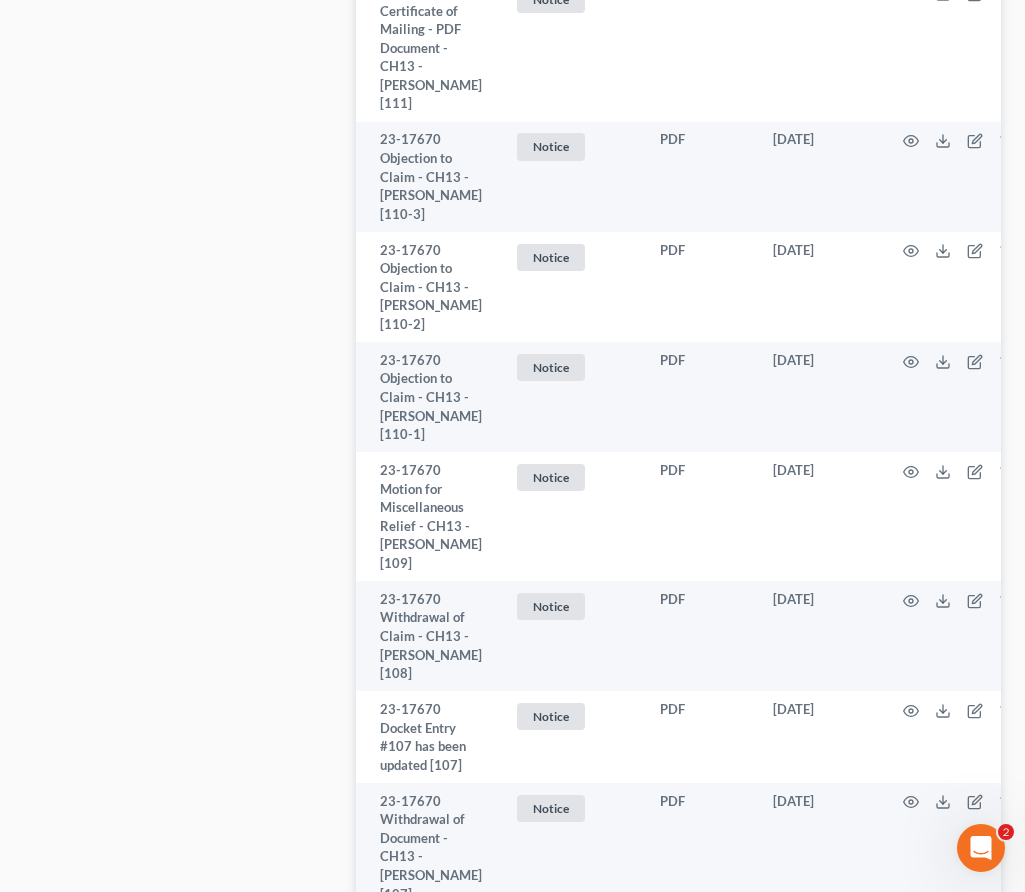 scroll, scrollTop: 5992, scrollLeft: 0, axis: vertical 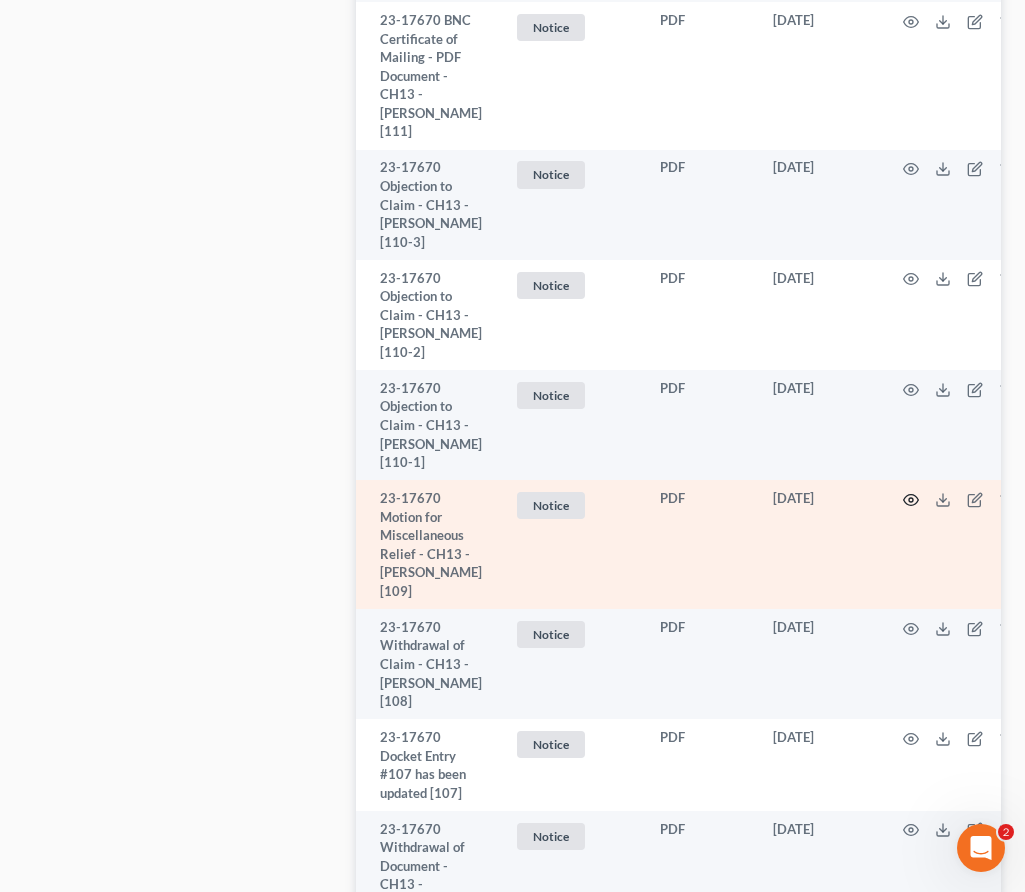 click 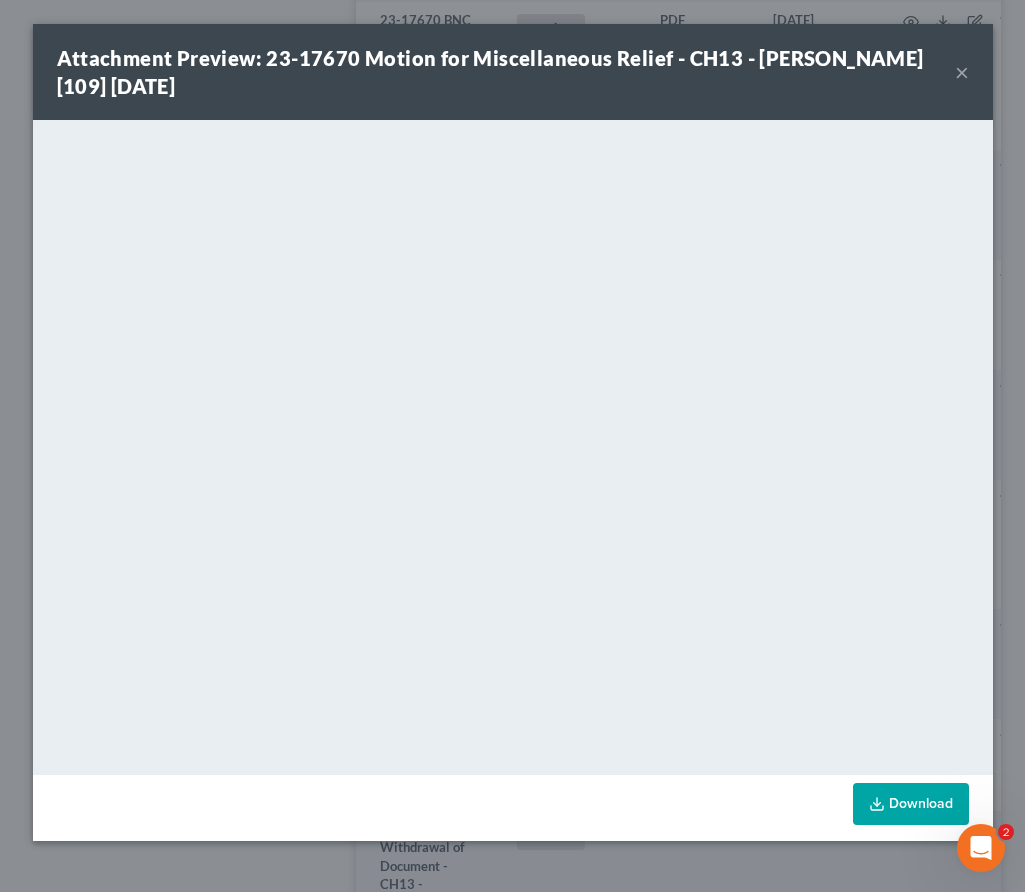 click on "×" at bounding box center (962, 72) 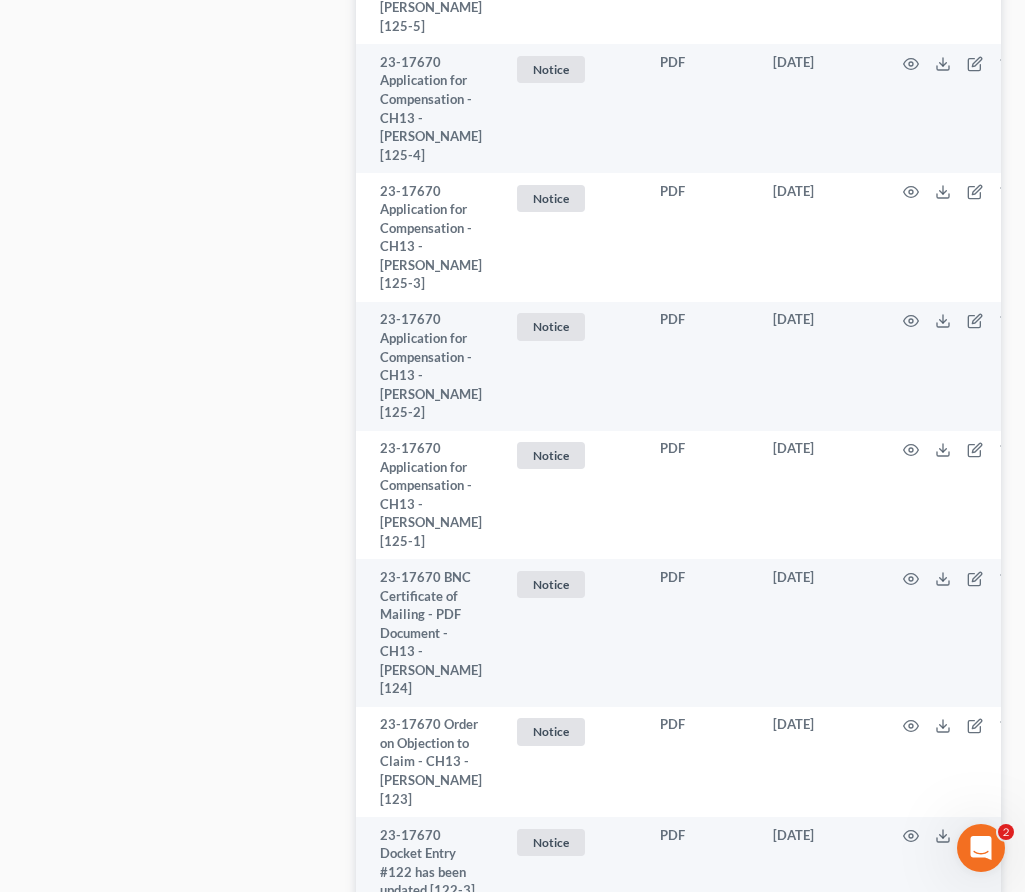scroll, scrollTop: 1776, scrollLeft: 0, axis: vertical 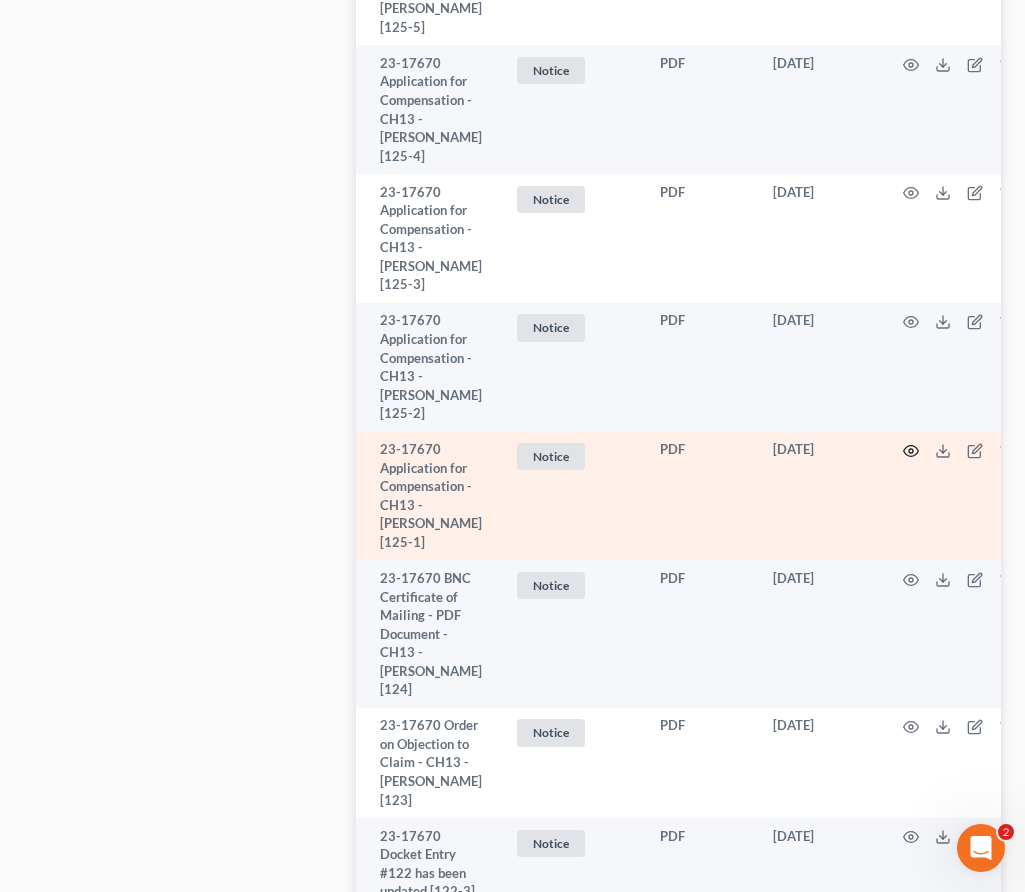 click 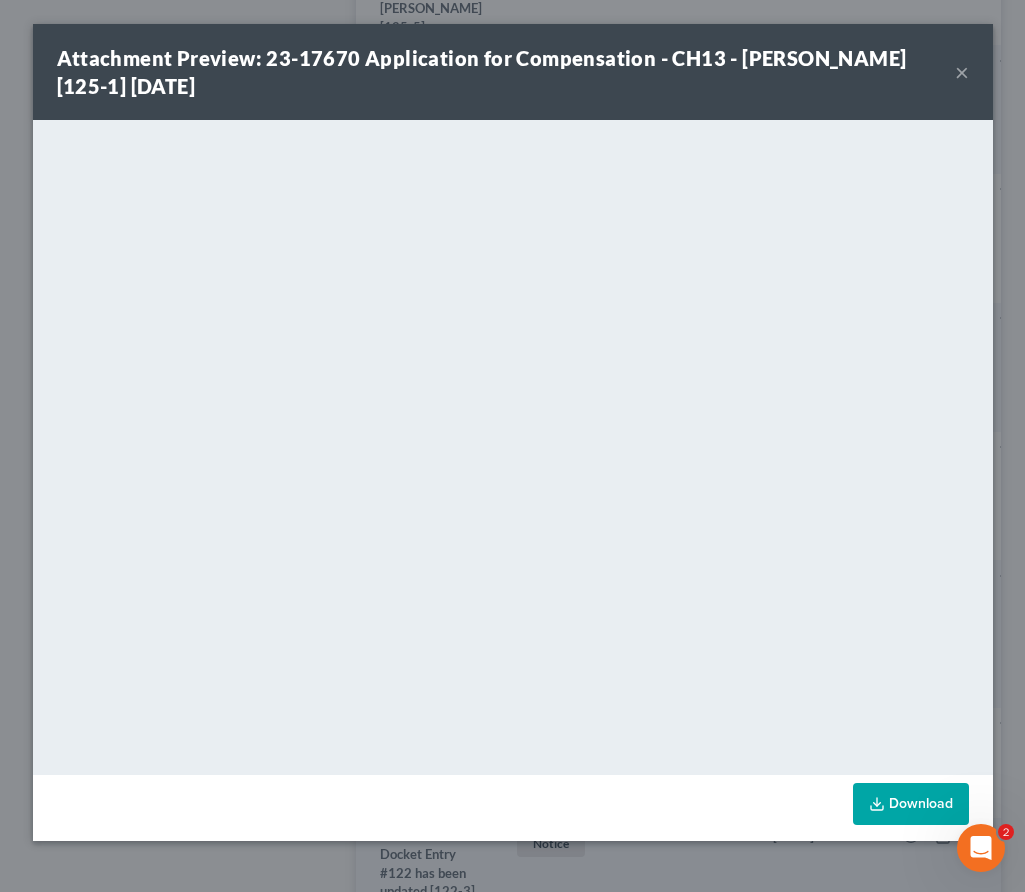 click on "×" at bounding box center [962, 72] 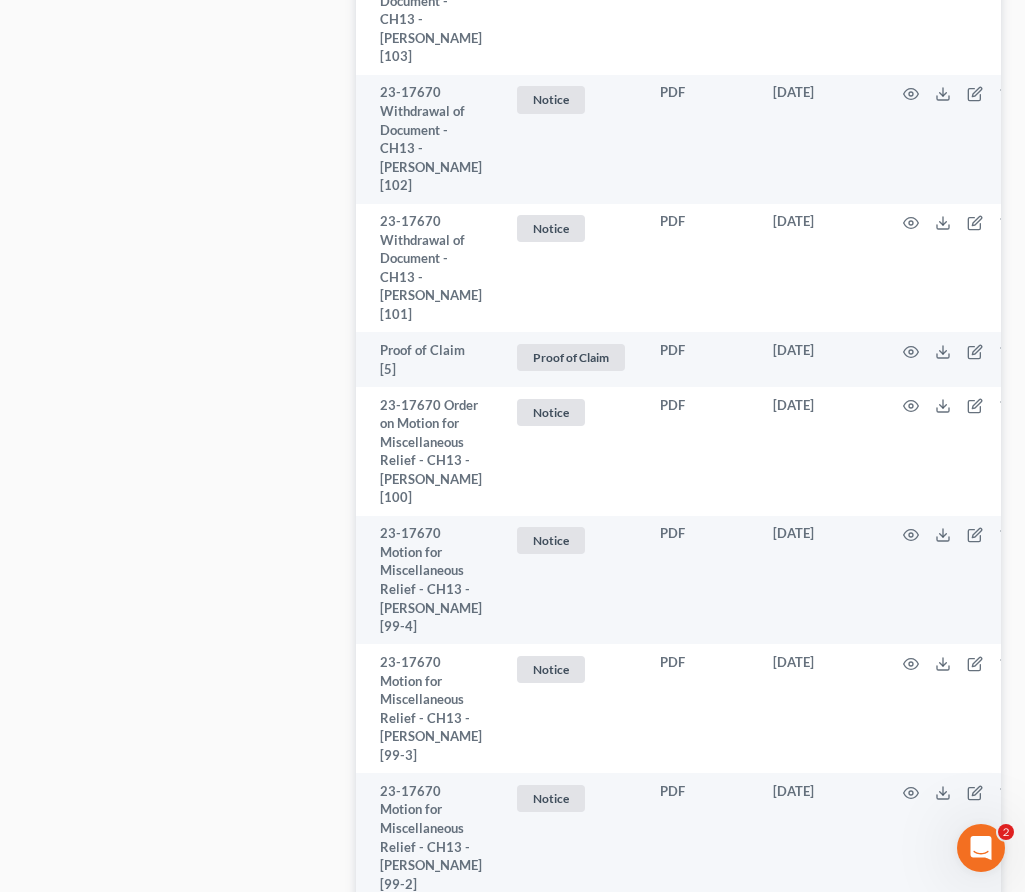 scroll, scrollTop: 8200, scrollLeft: 0, axis: vertical 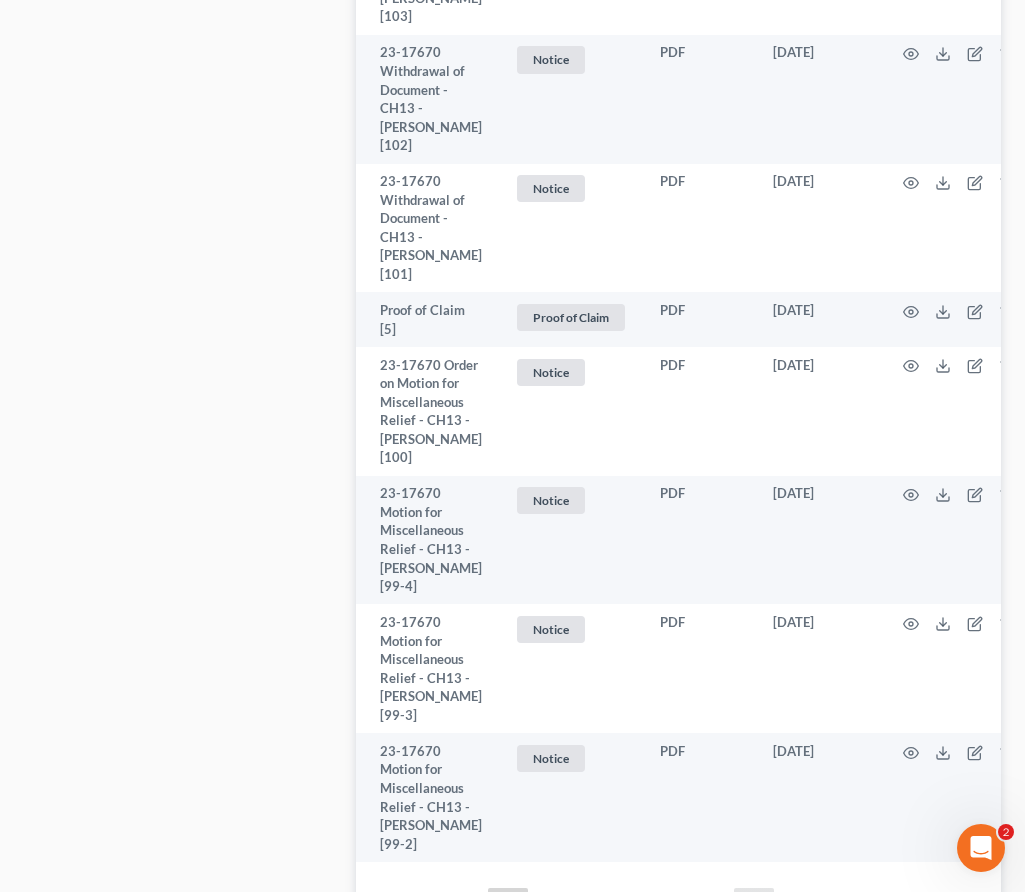 click on "8" at bounding box center (754, 904) 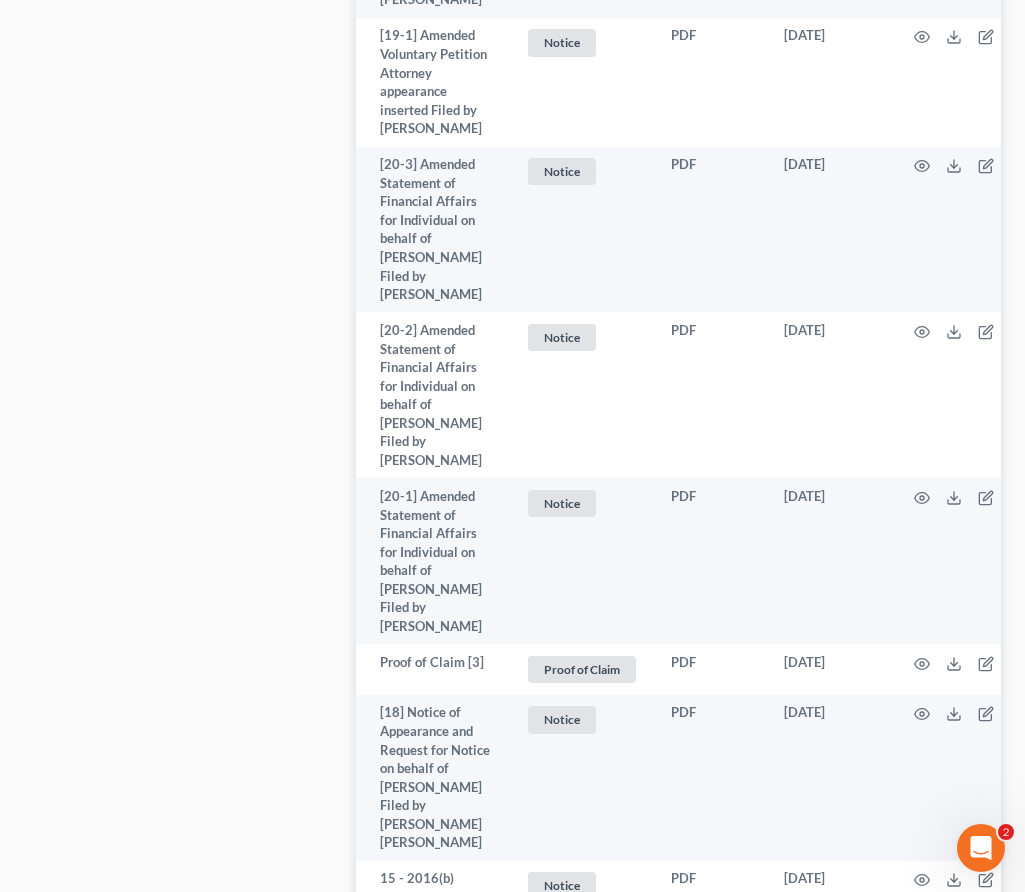 scroll, scrollTop: 5953, scrollLeft: 0, axis: vertical 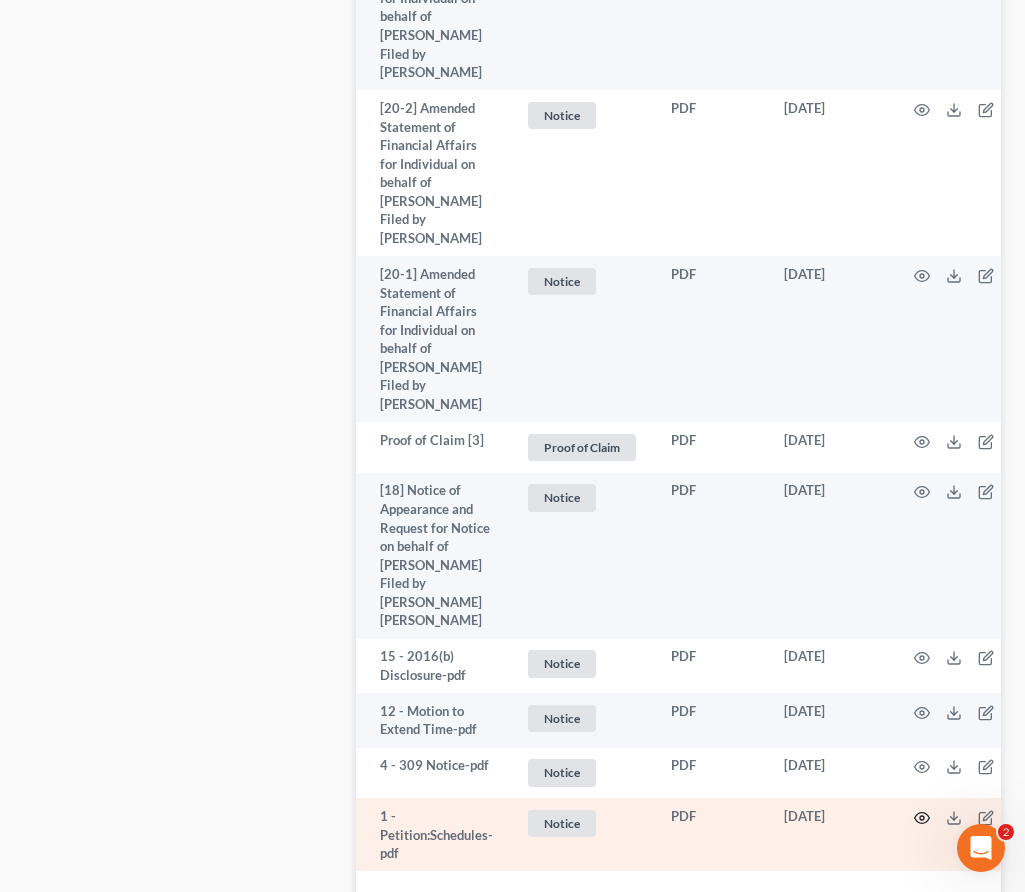 click 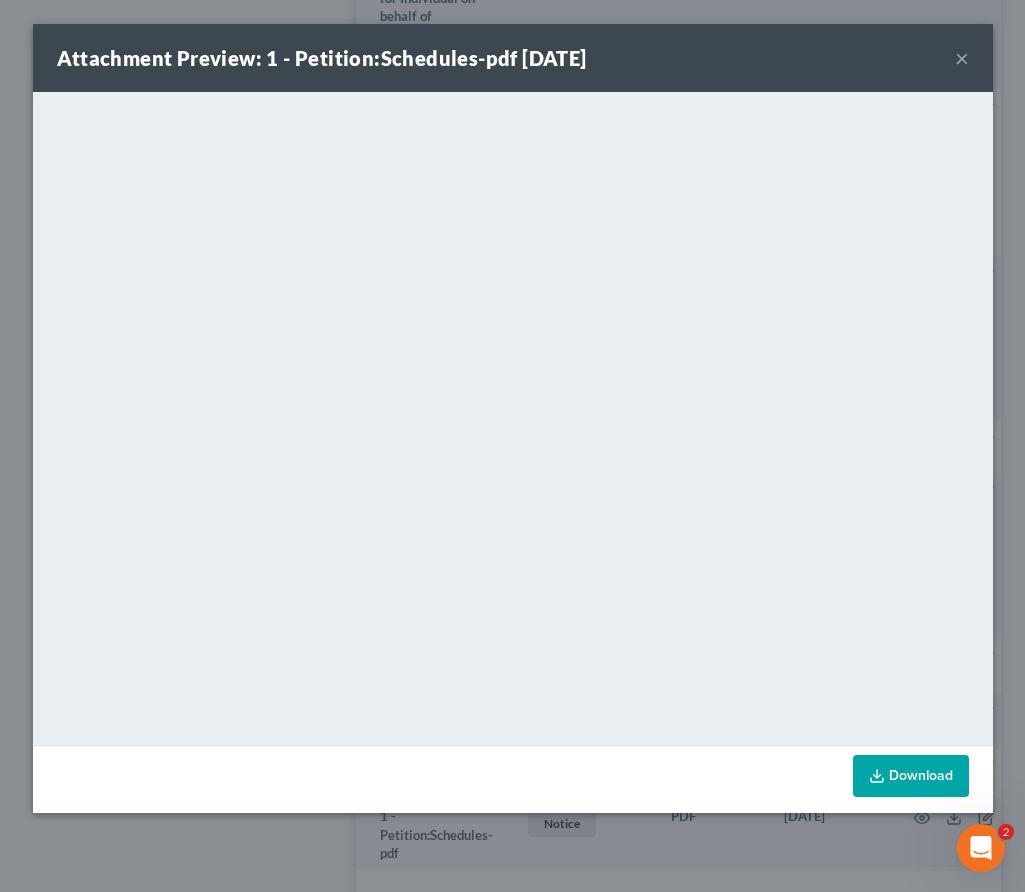 click on "×" at bounding box center (962, 58) 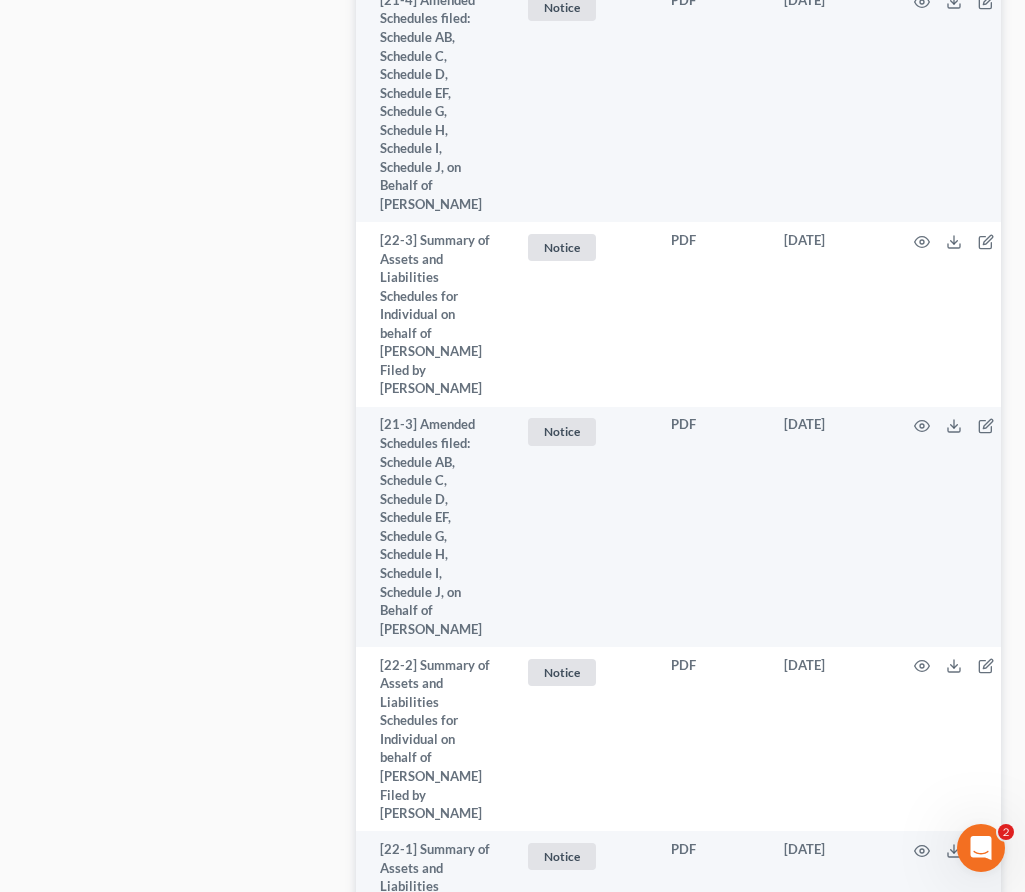 scroll, scrollTop: 3987, scrollLeft: 0, axis: vertical 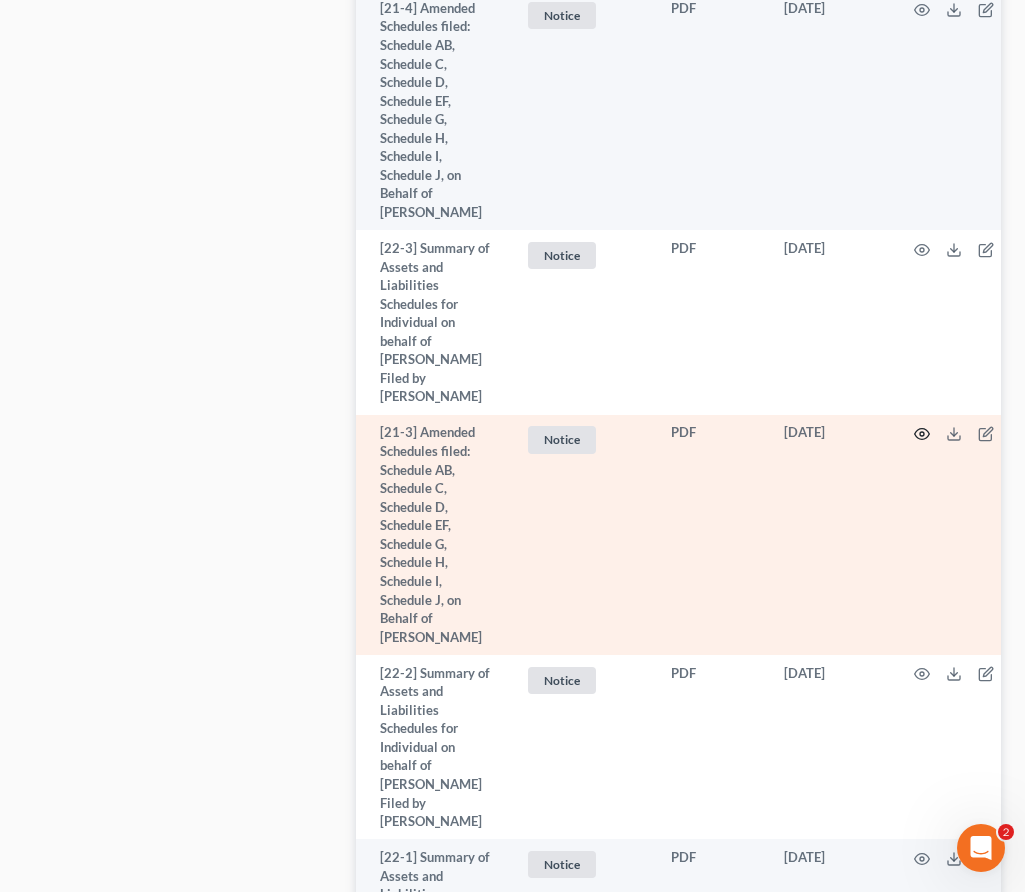 click 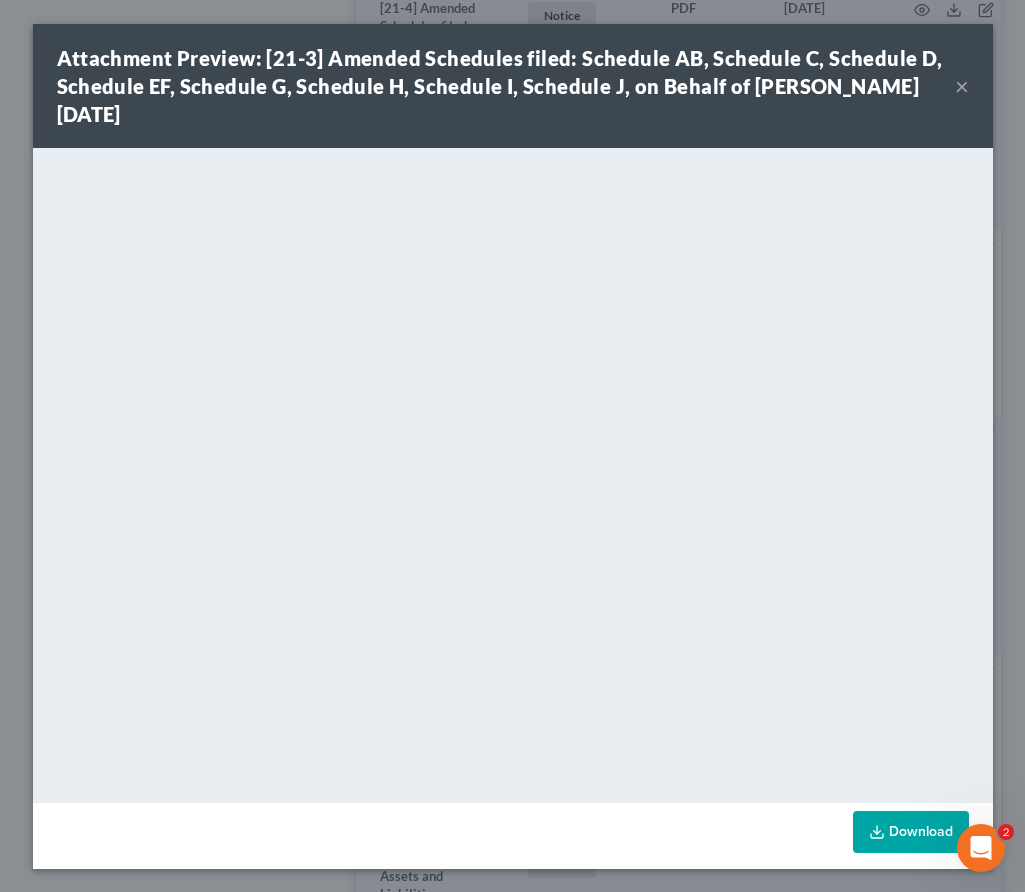 click on "×" at bounding box center [962, 86] 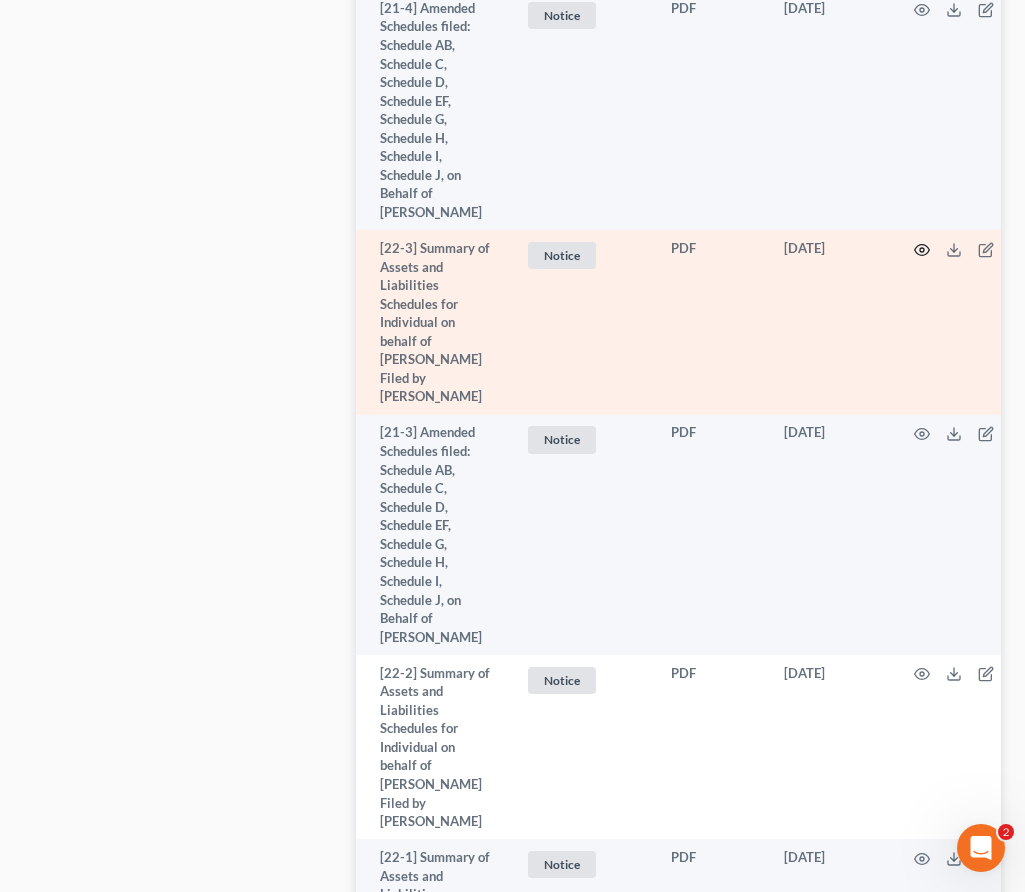 click 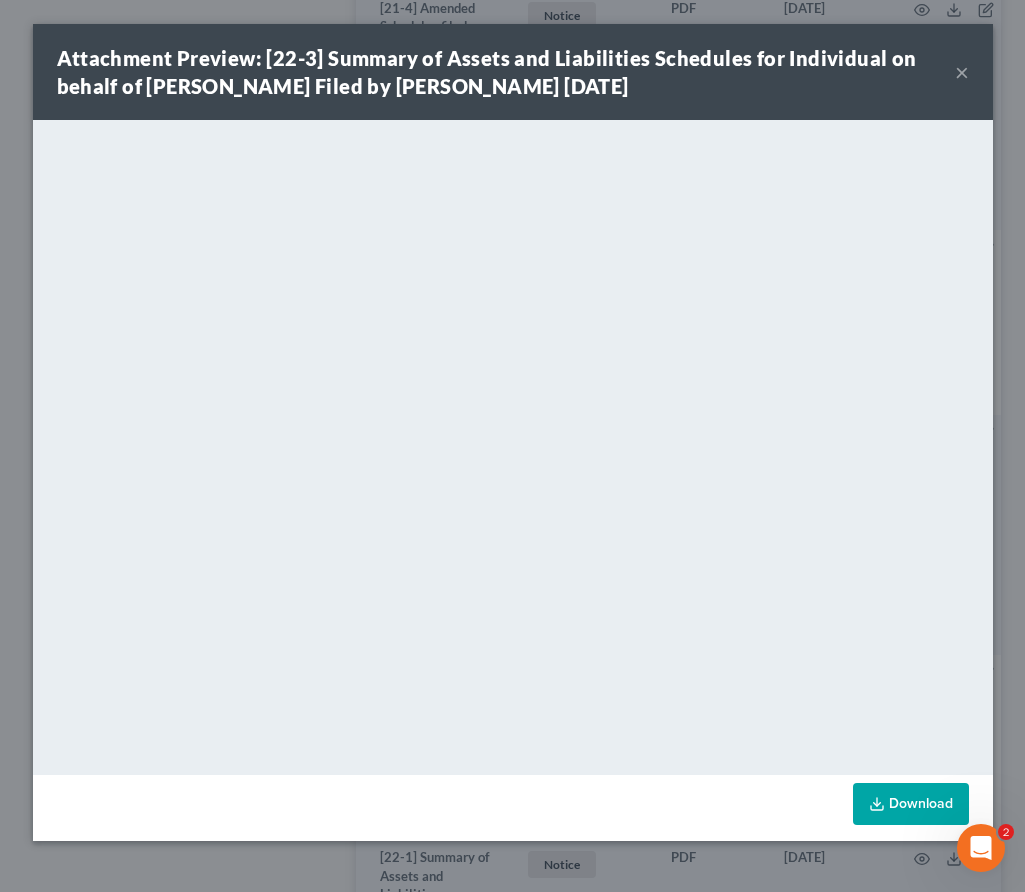 click on "×" at bounding box center [962, 72] 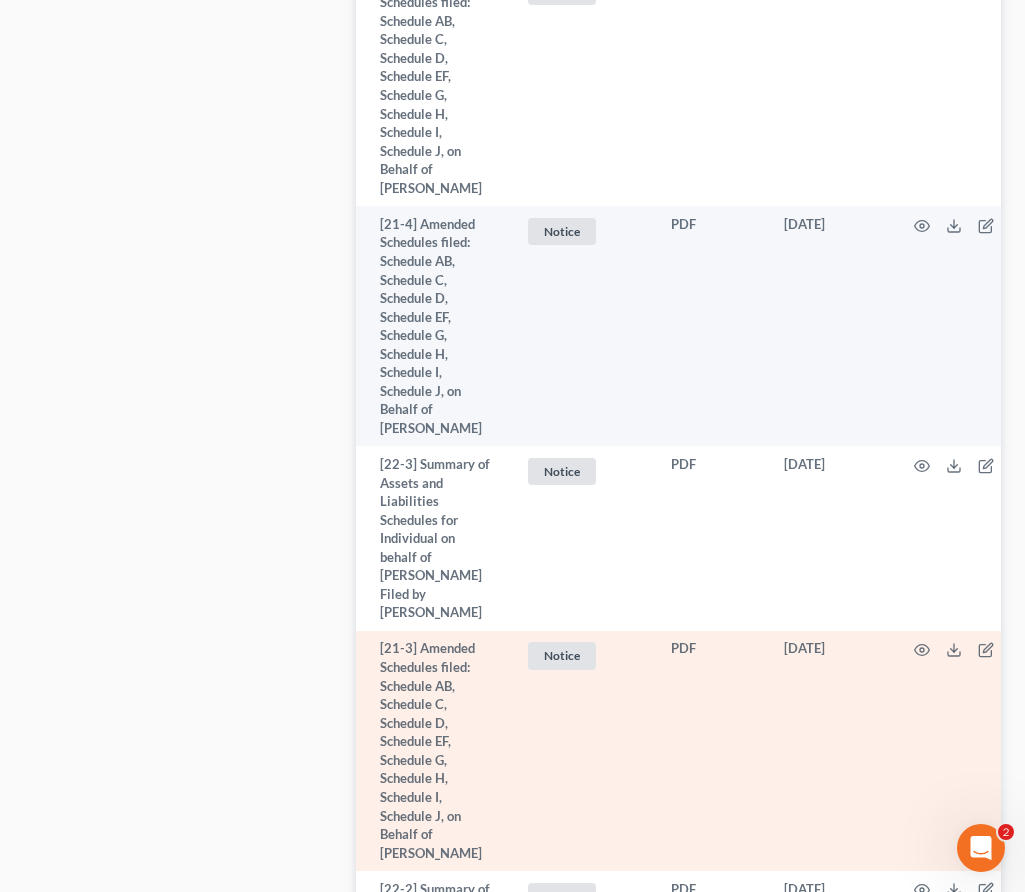 scroll, scrollTop: 3635, scrollLeft: 0, axis: vertical 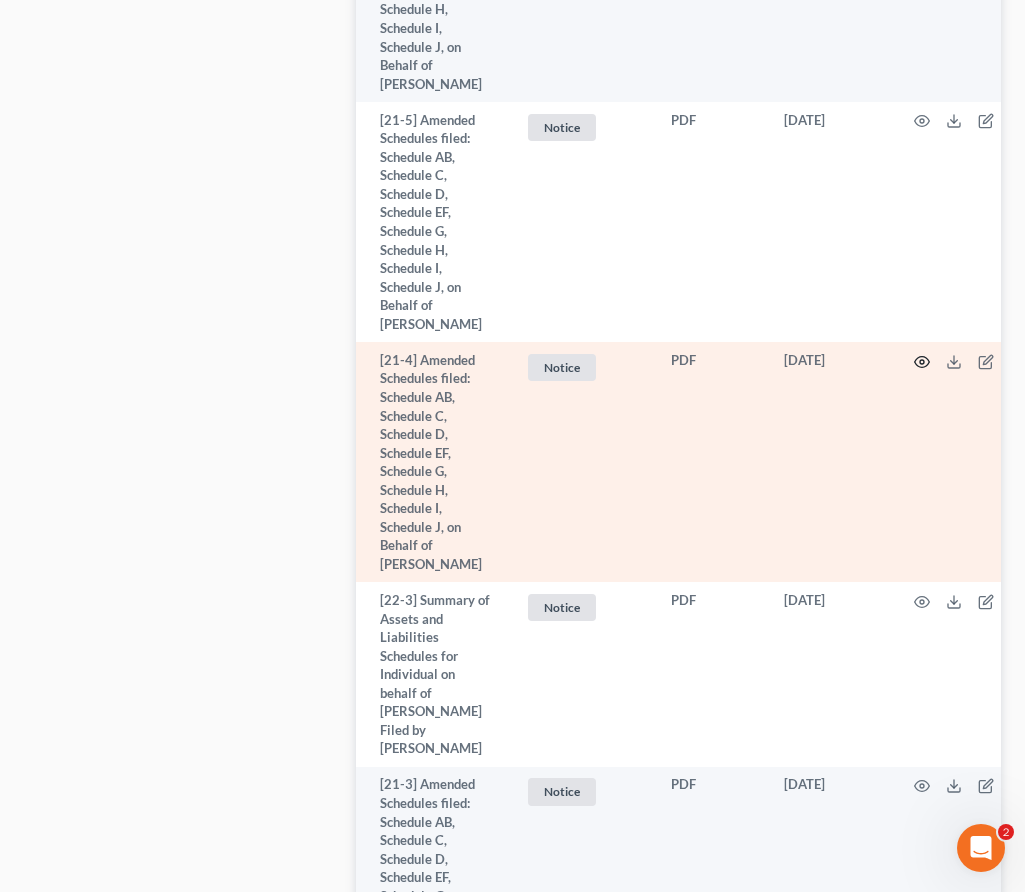 click 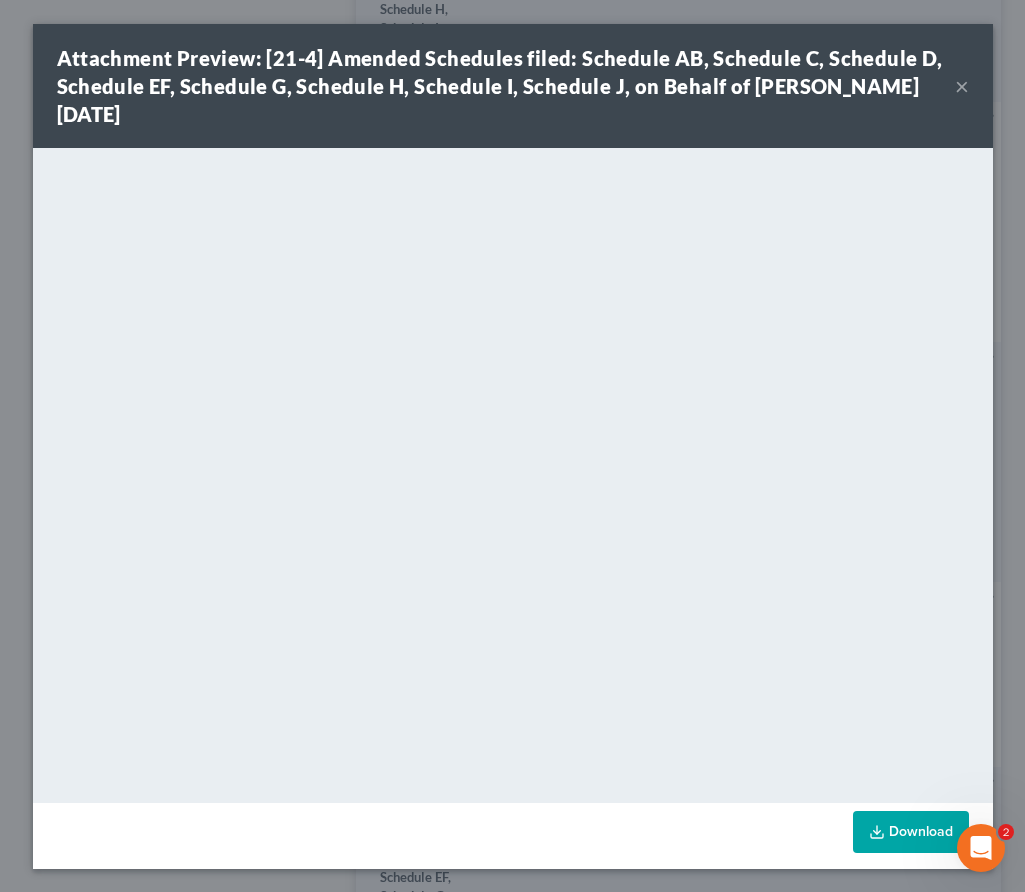 click on "×" at bounding box center [962, 86] 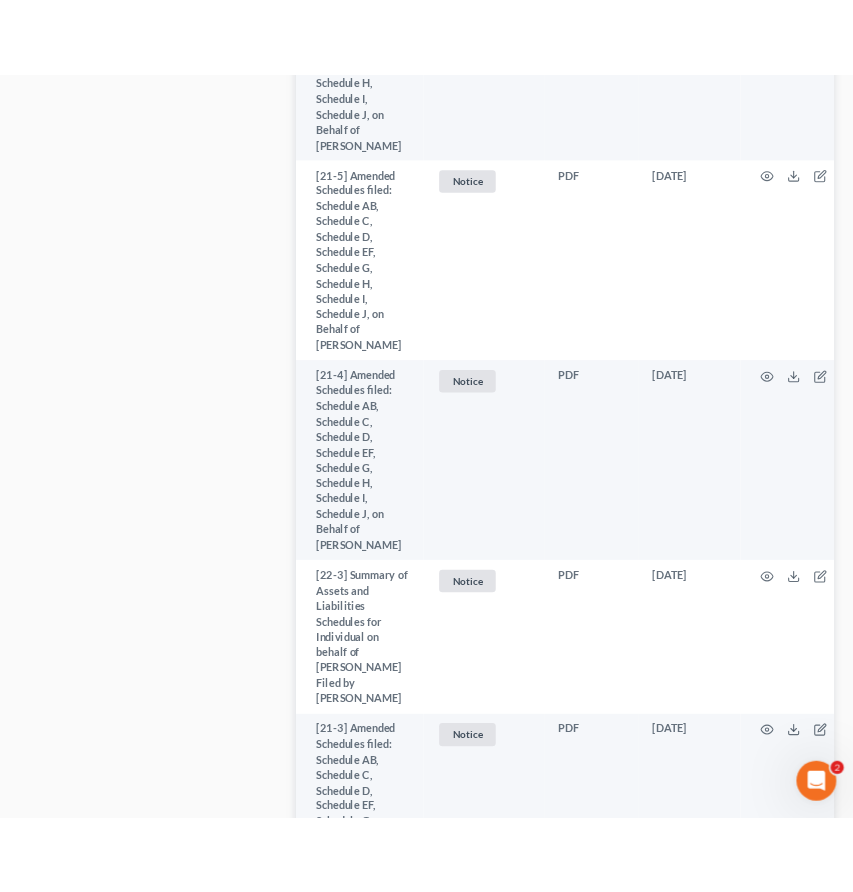 scroll, scrollTop: 3283, scrollLeft: 0, axis: vertical 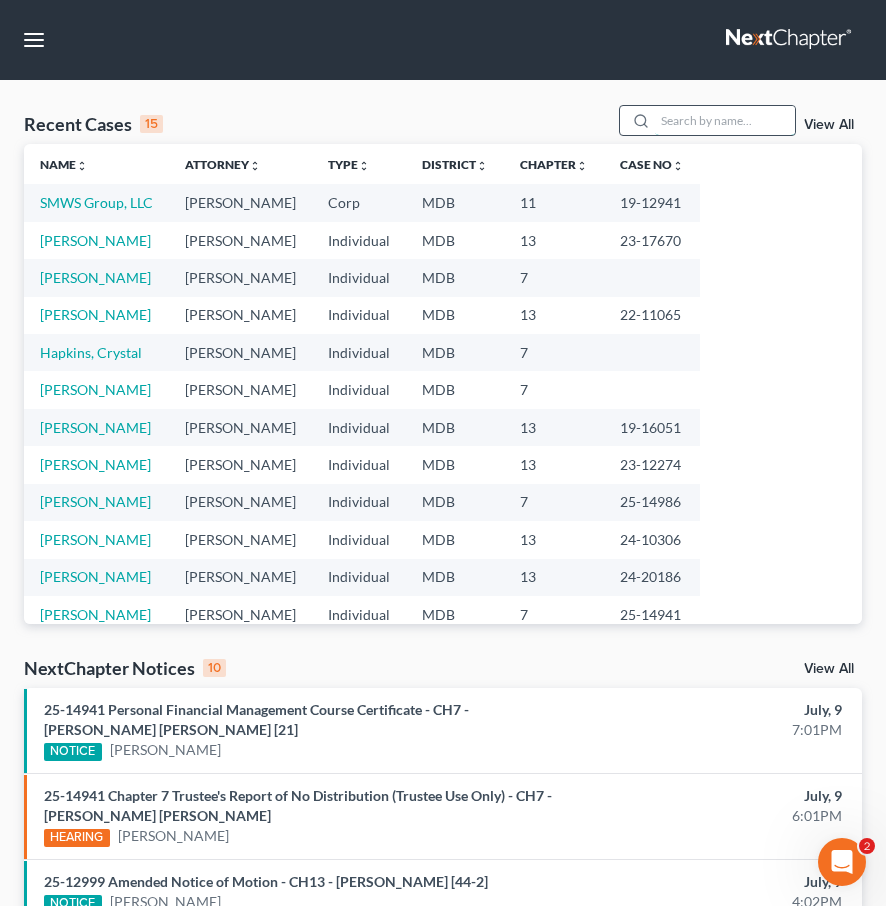 click at bounding box center [725, 120] 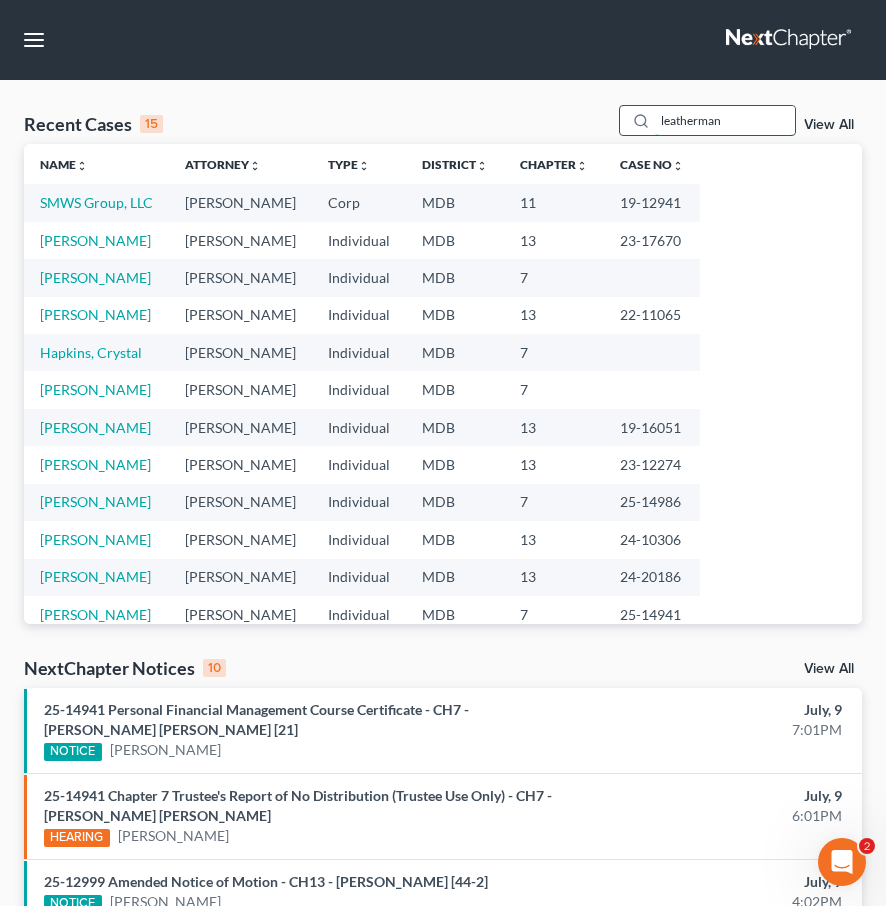 type on "leatherman" 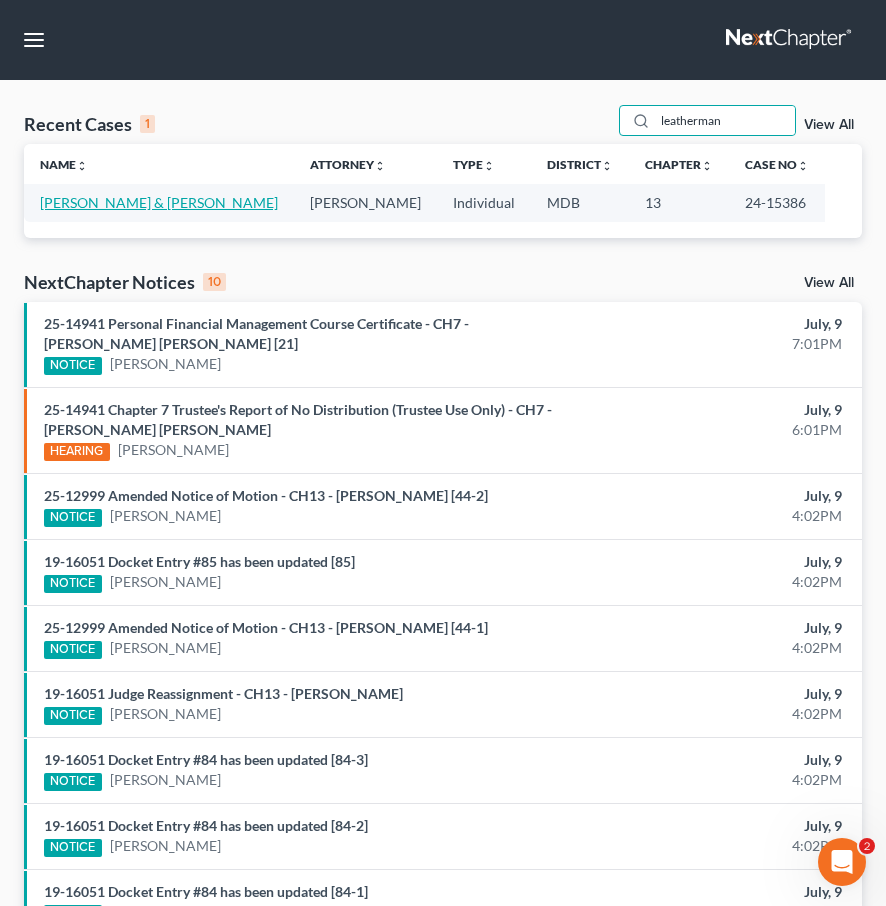 click on "Leatherman, Hilery & Thomas" at bounding box center [159, 202] 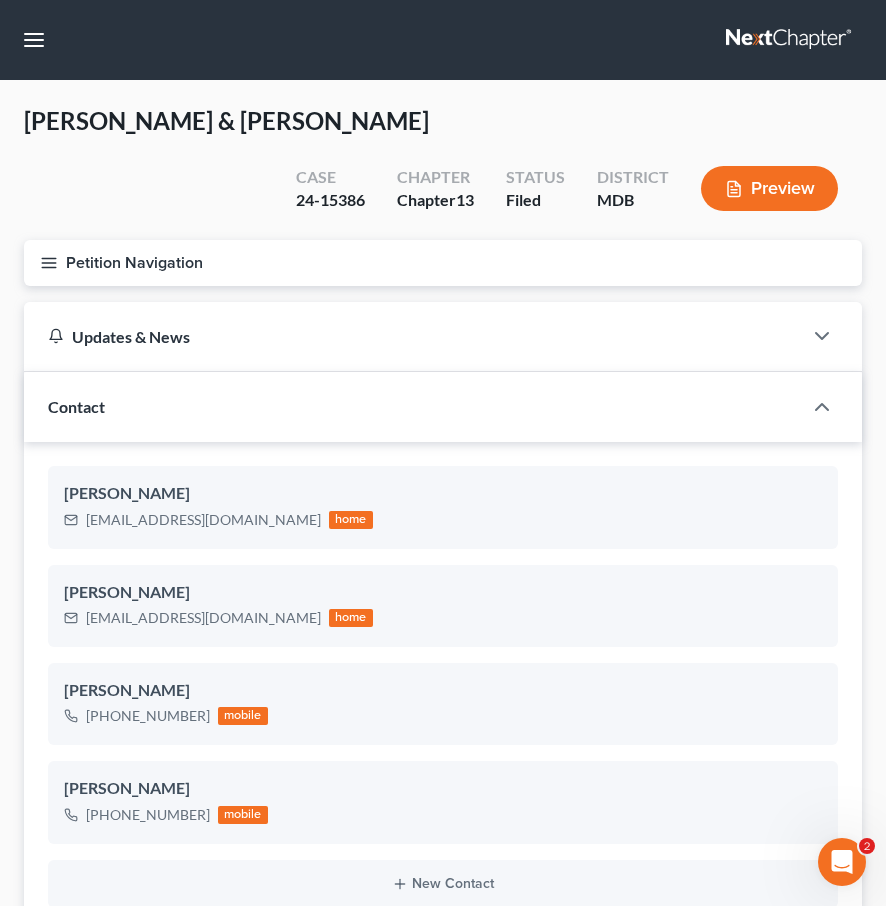 click on "Petition Navigation" at bounding box center [443, 263] 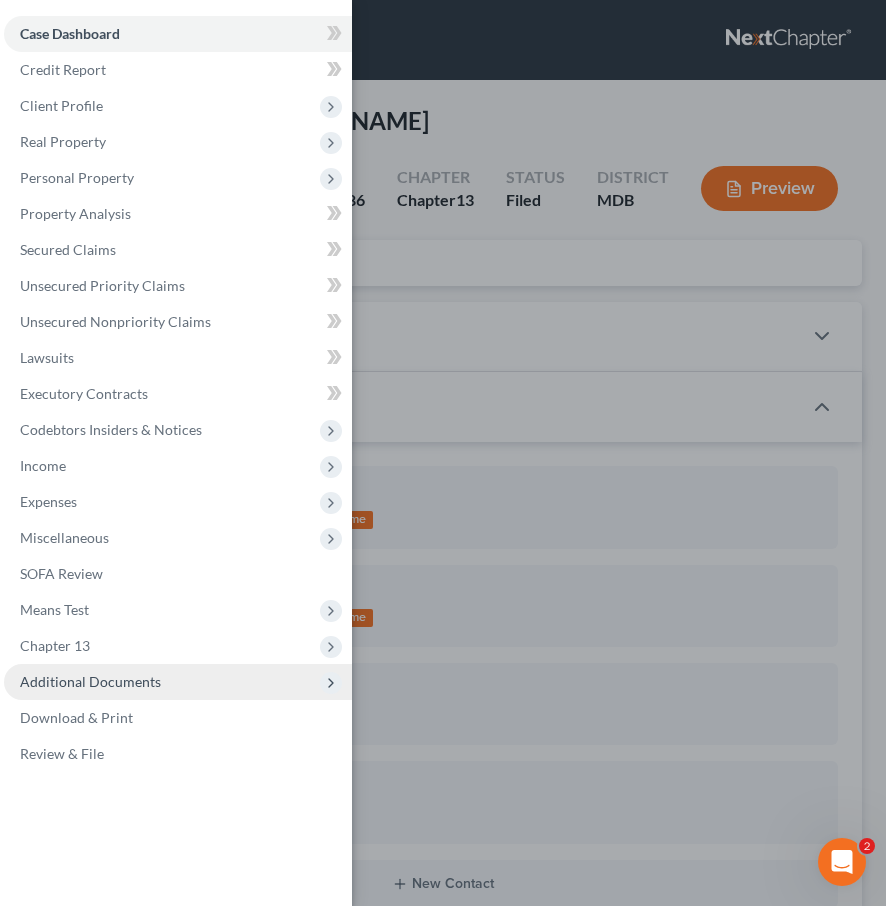 click on "Additional Documents" at bounding box center [90, 681] 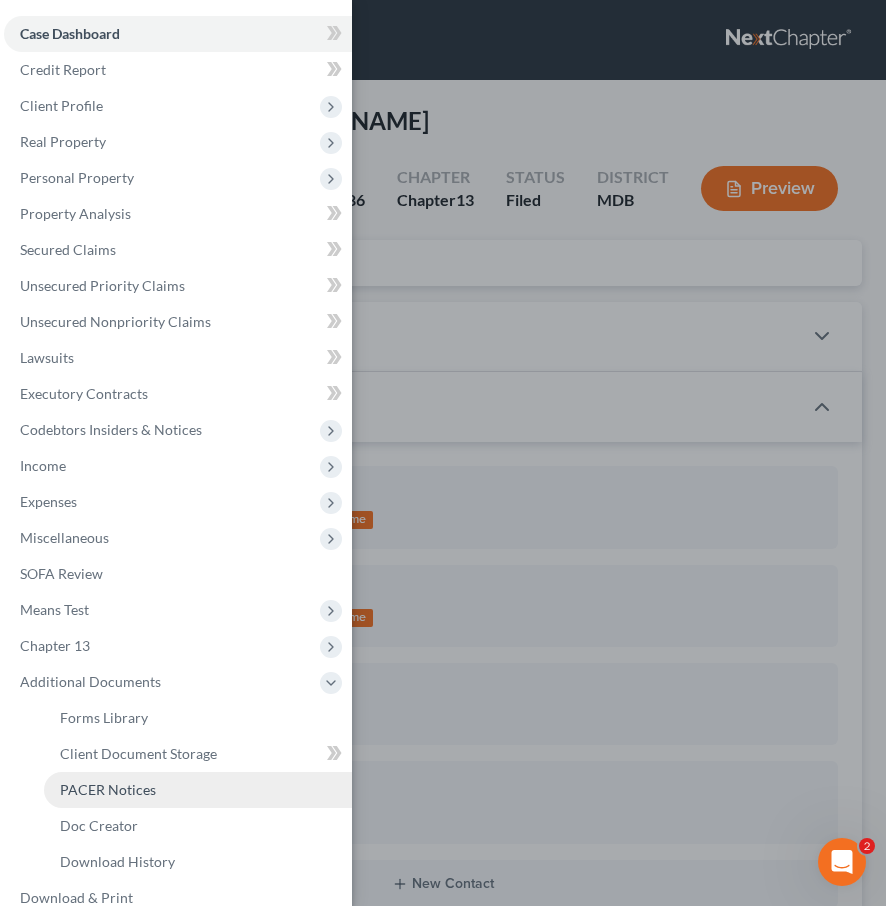 click on "PACER Notices" at bounding box center (108, 789) 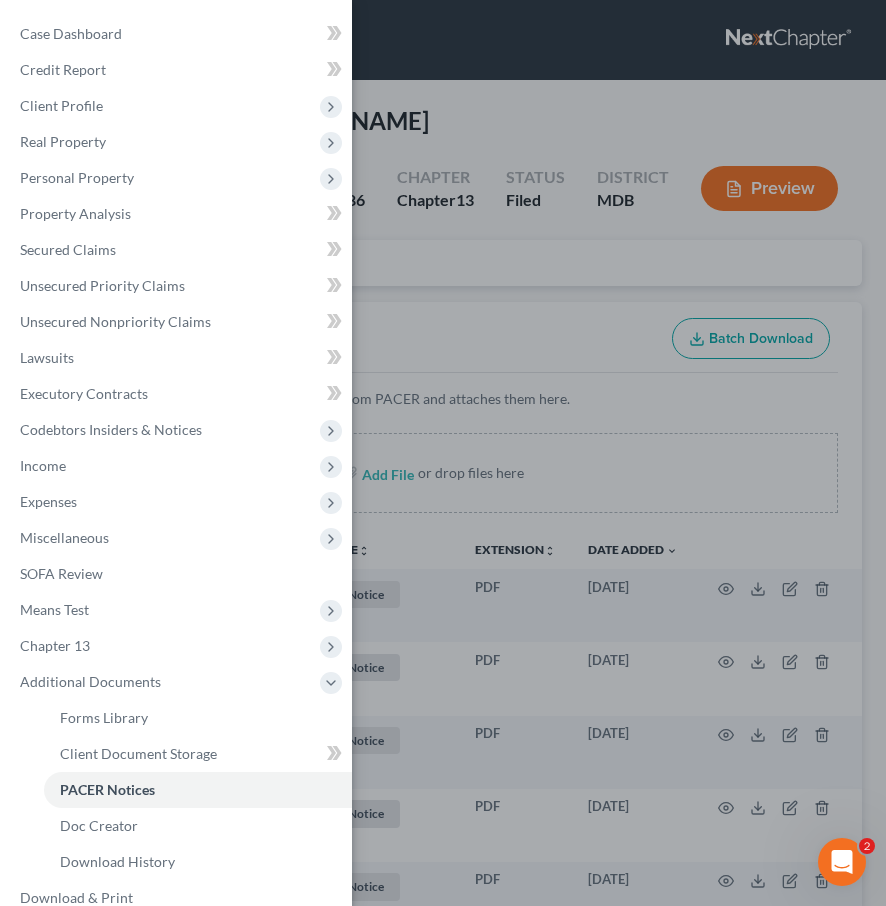 click on "Case Dashboard
Payments
Invoices
Payments
Payments
Credit Report
Client Profile" at bounding box center (443, 453) 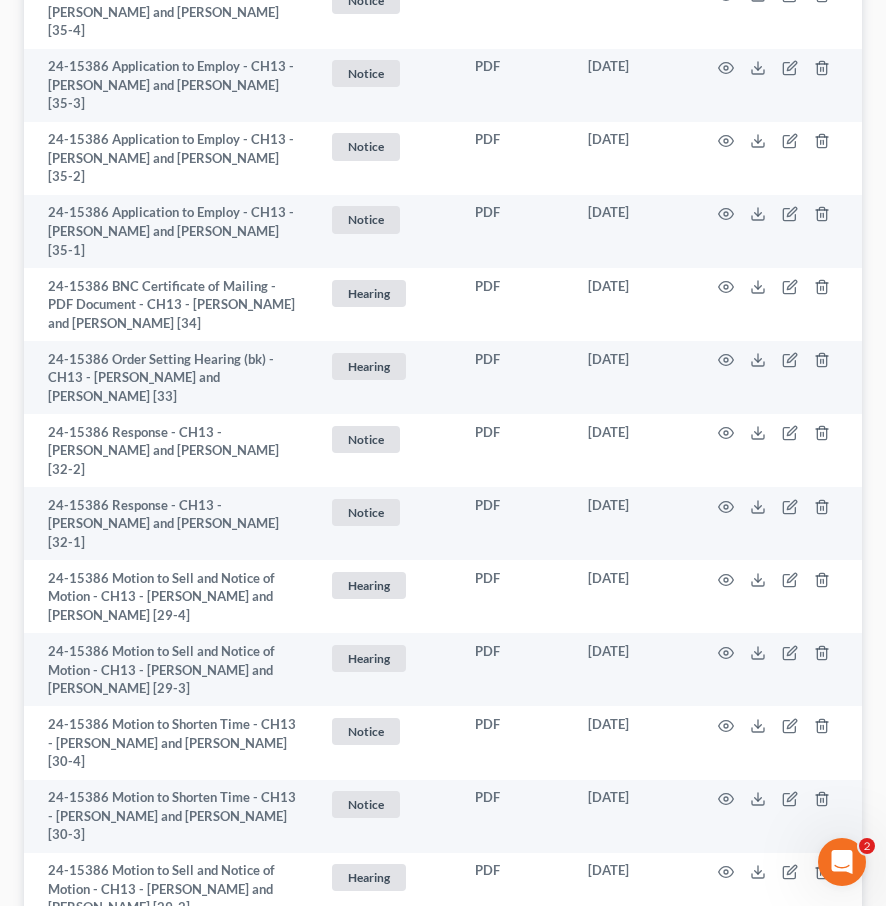 scroll, scrollTop: 663, scrollLeft: 0, axis: vertical 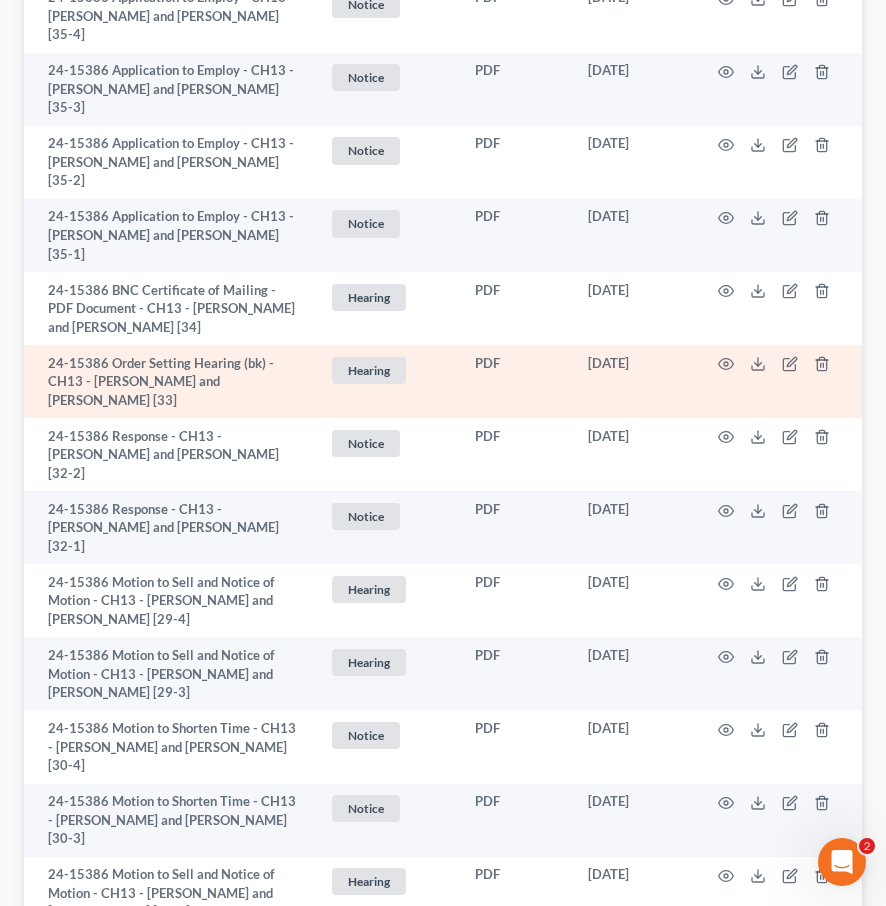 click at bounding box center [778, 381] 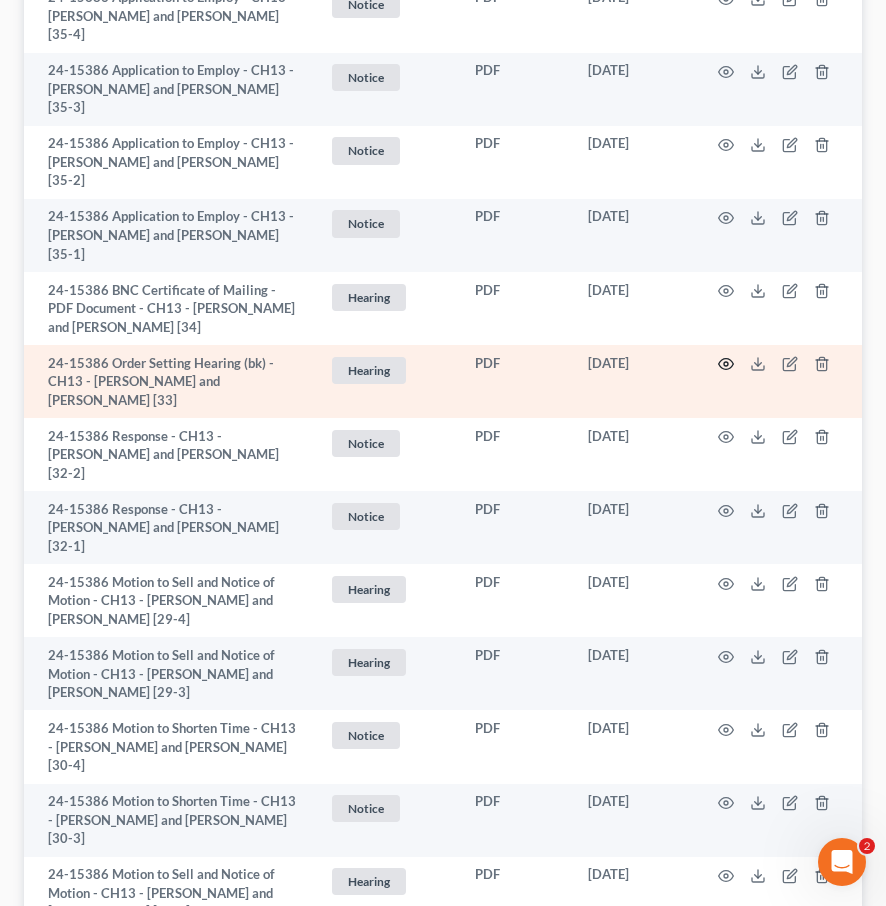 click 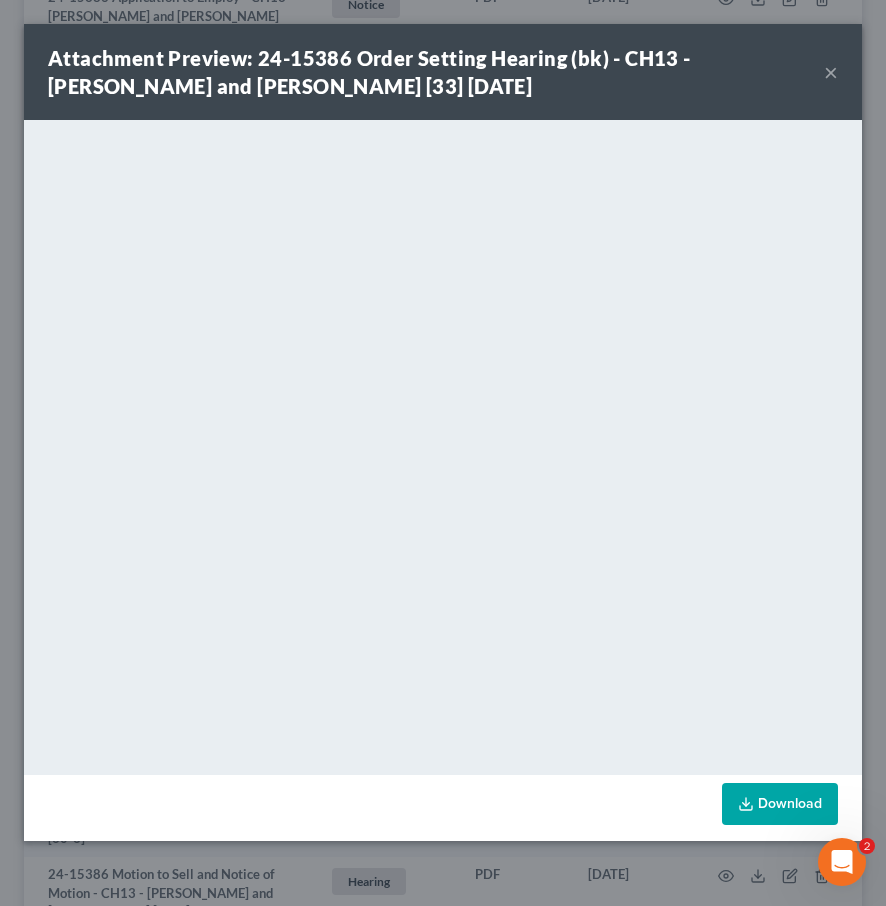 click on "×" at bounding box center [831, 72] 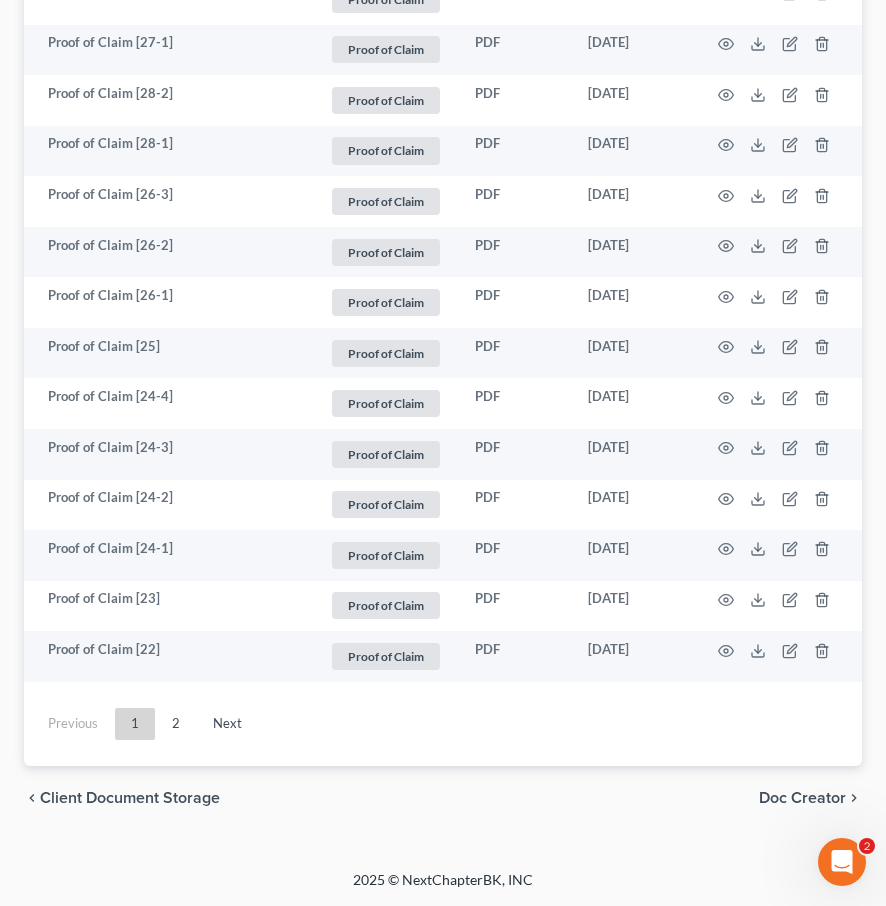 scroll, scrollTop: 4438, scrollLeft: 0, axis: vertical 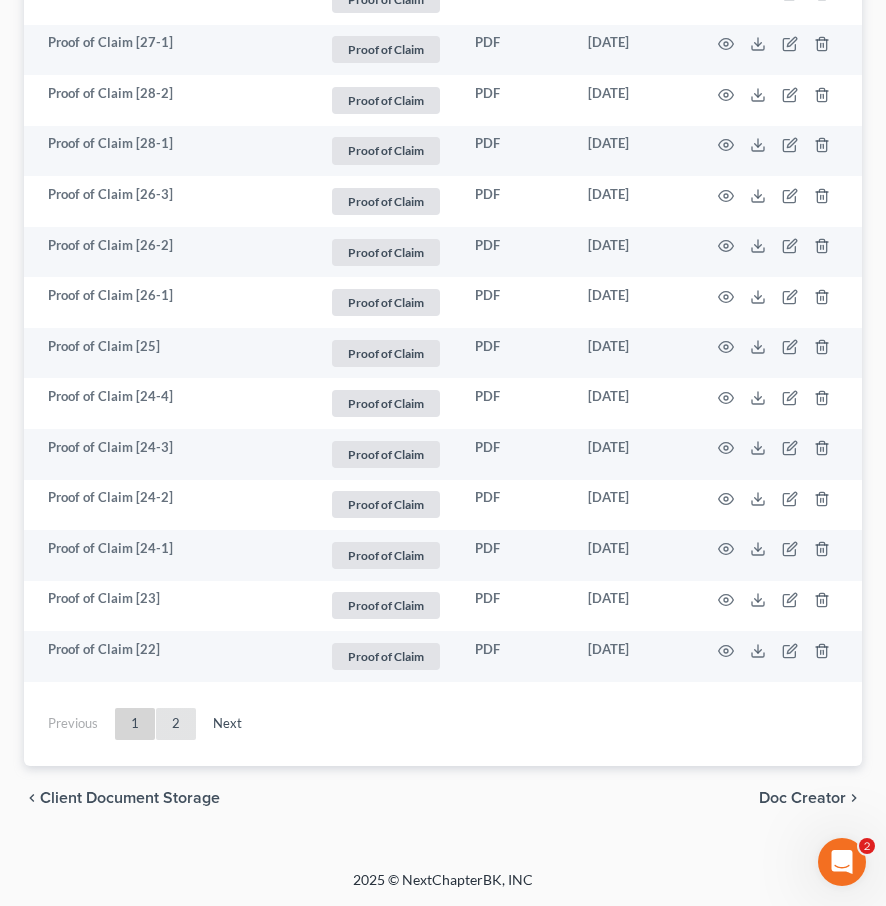 click on "2" at bounding box center (176, 724) 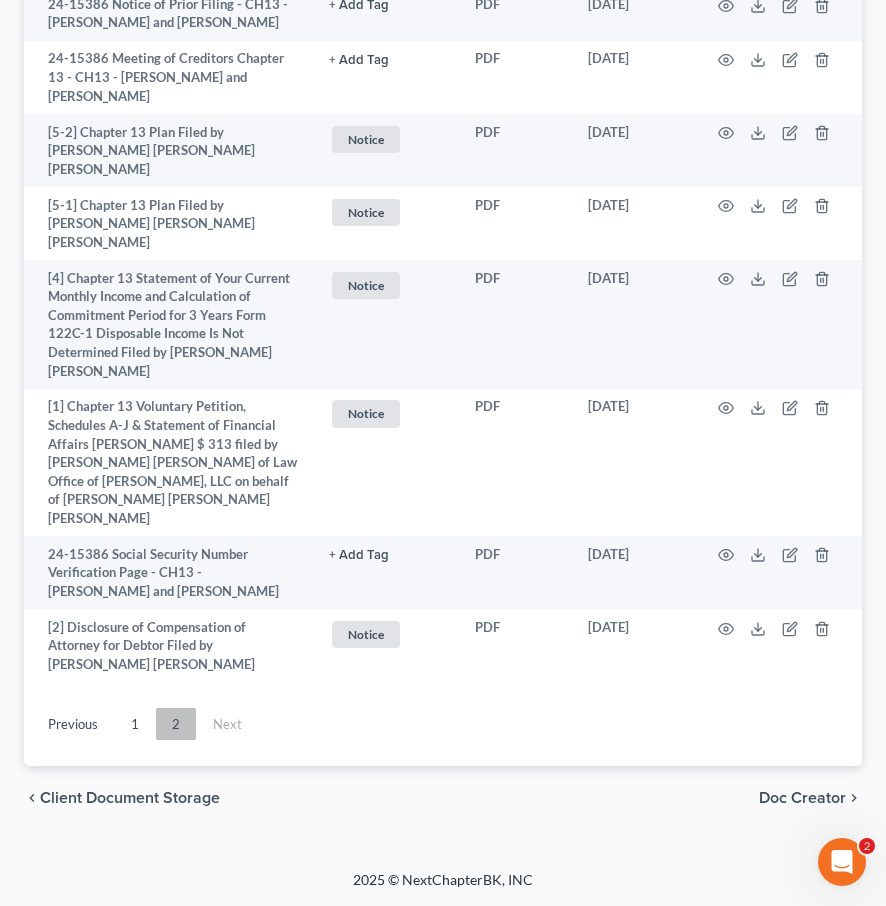 scroll, scrollTop: 3064, scrollLeft: 0, axis: vertical 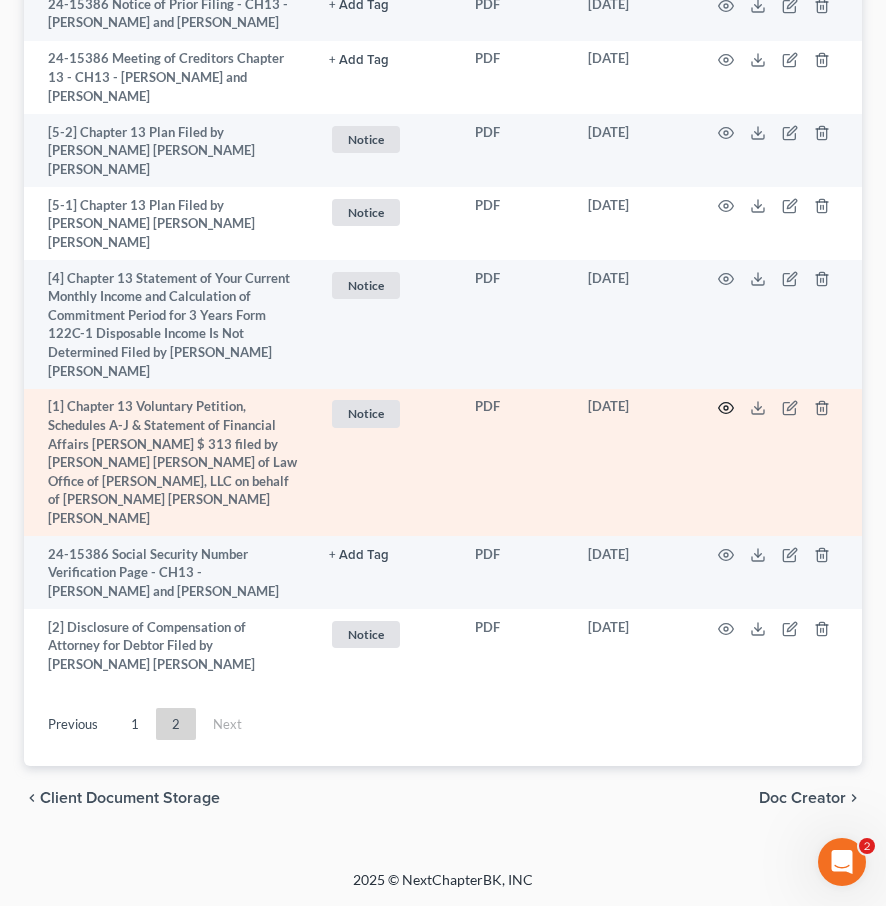 click 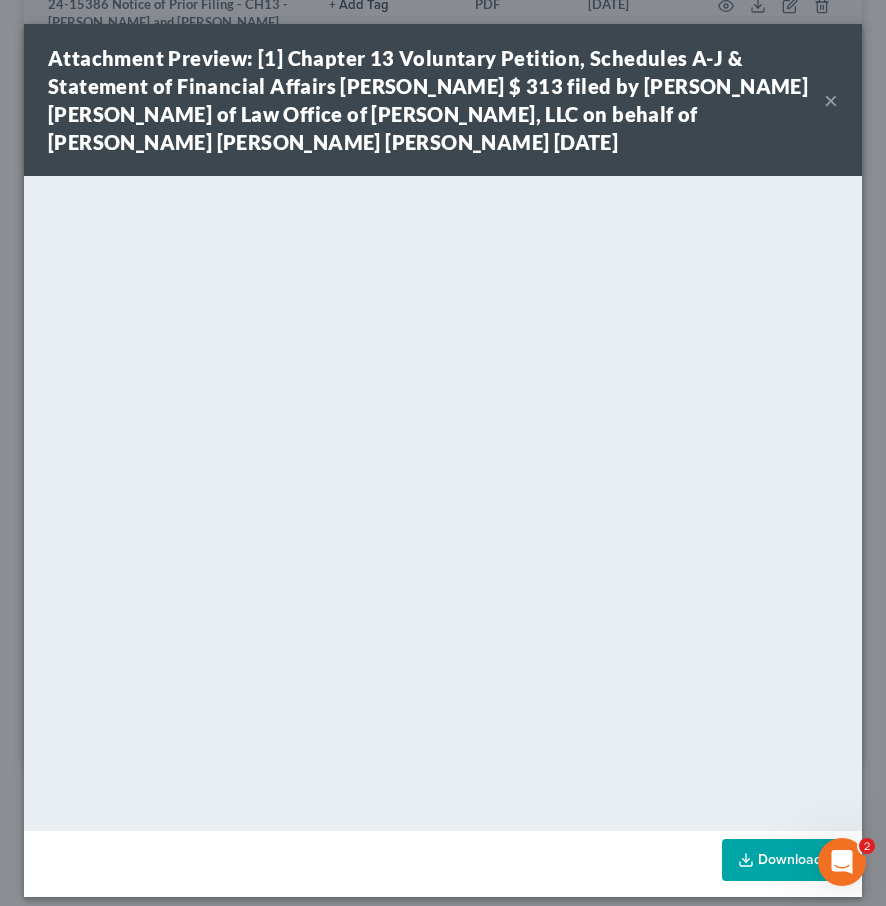 click on "×" at bounding box center [831, 100] 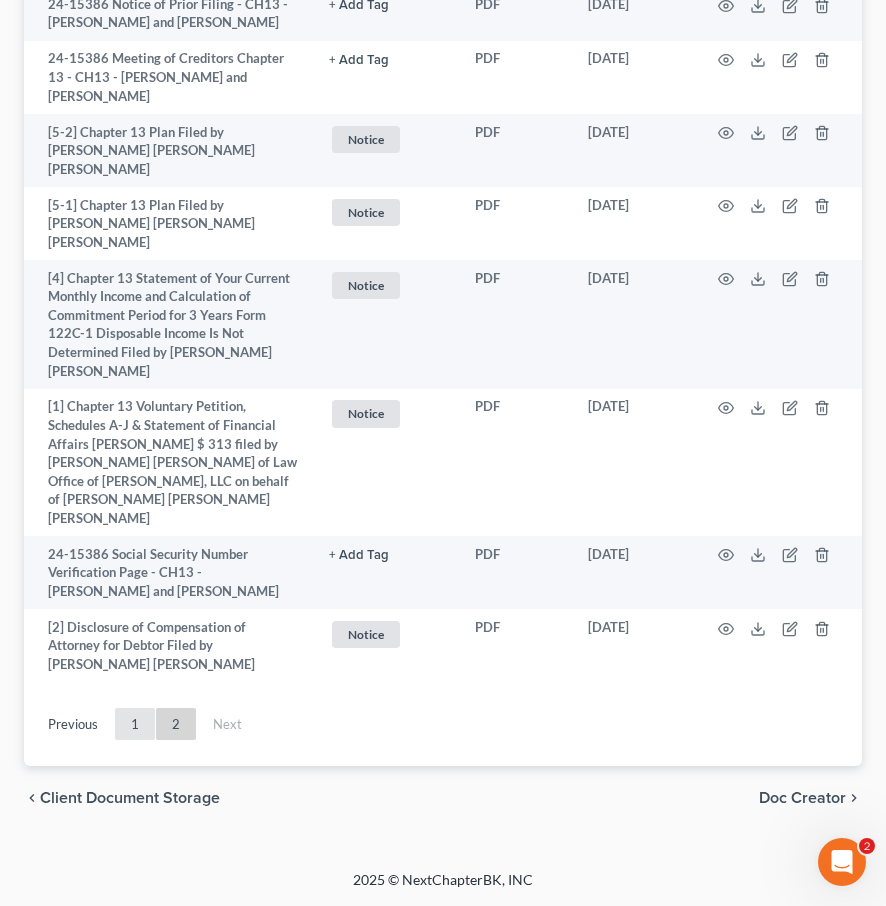 click on "1" at bounding box center [135, 724] 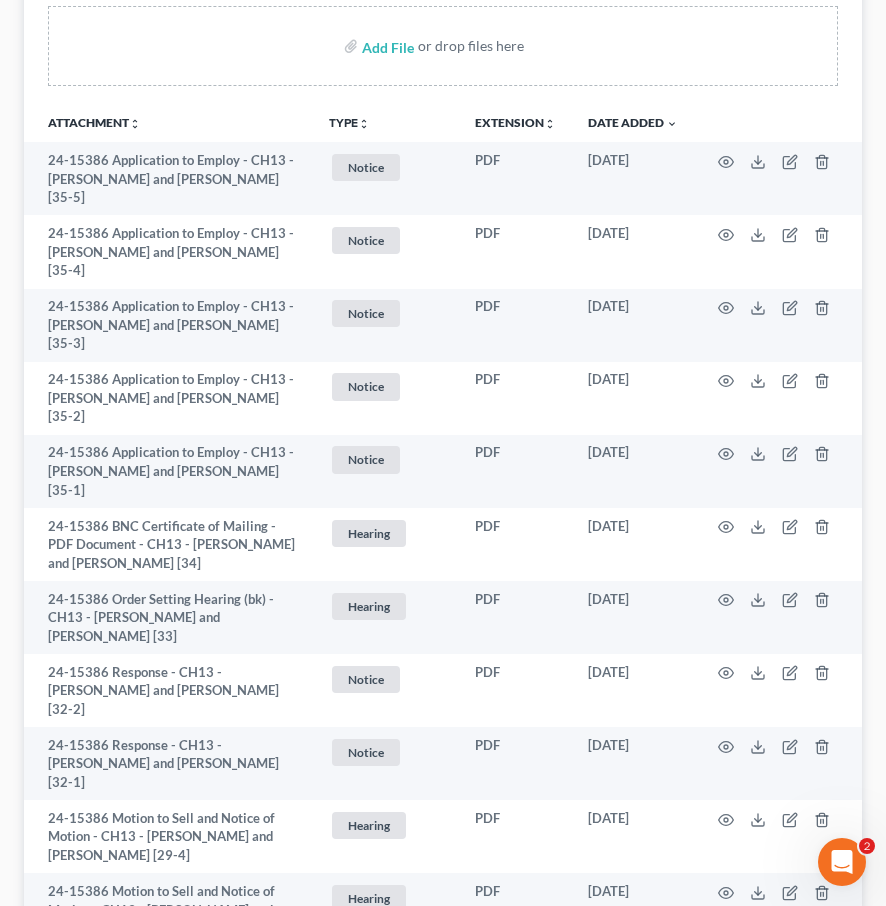 scroll, scrollTop: 429, scrollLeft: 0, axis: vertical 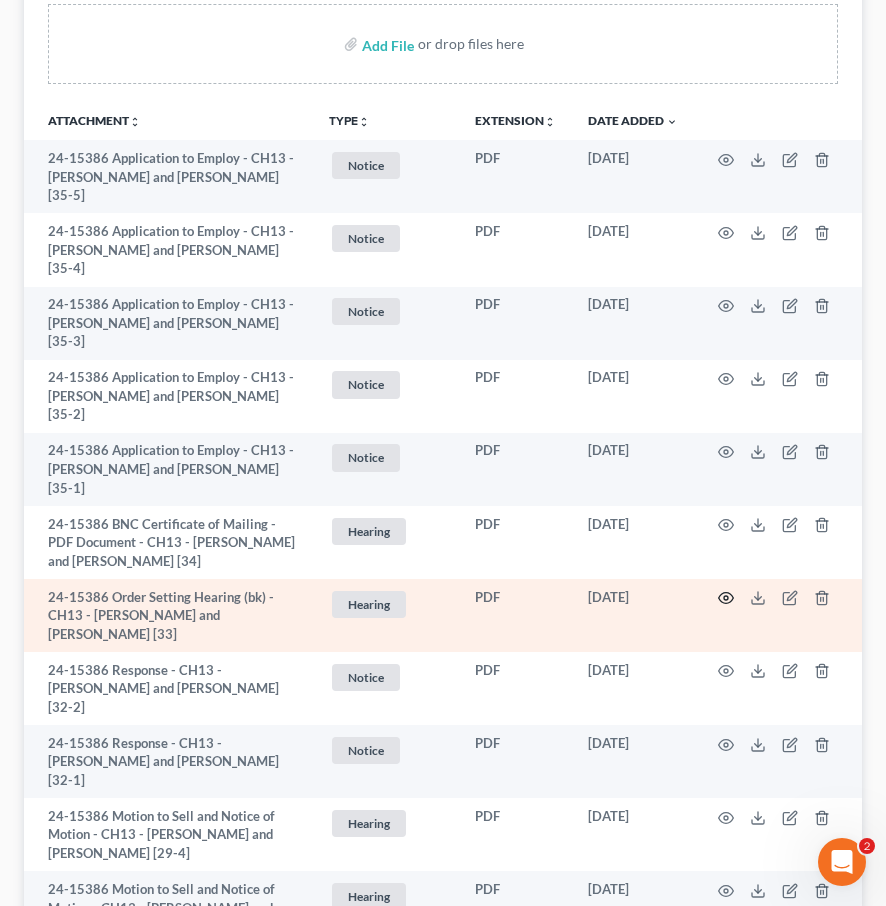 click 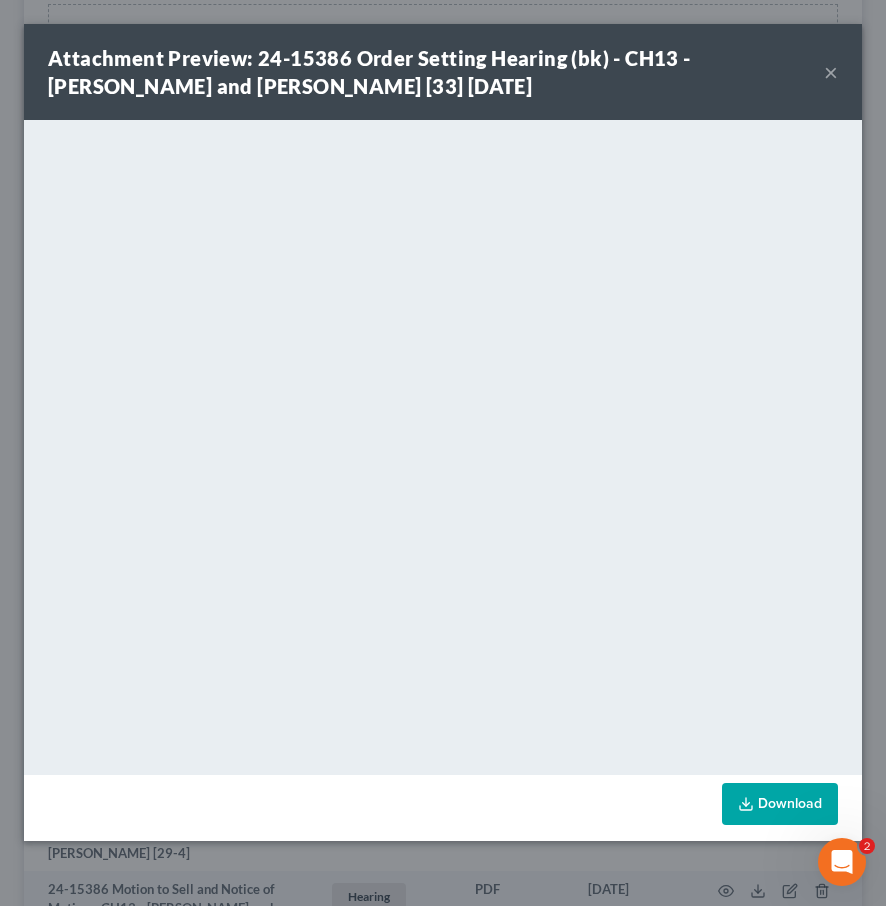 click on "×" at bounding box center (831, 72) 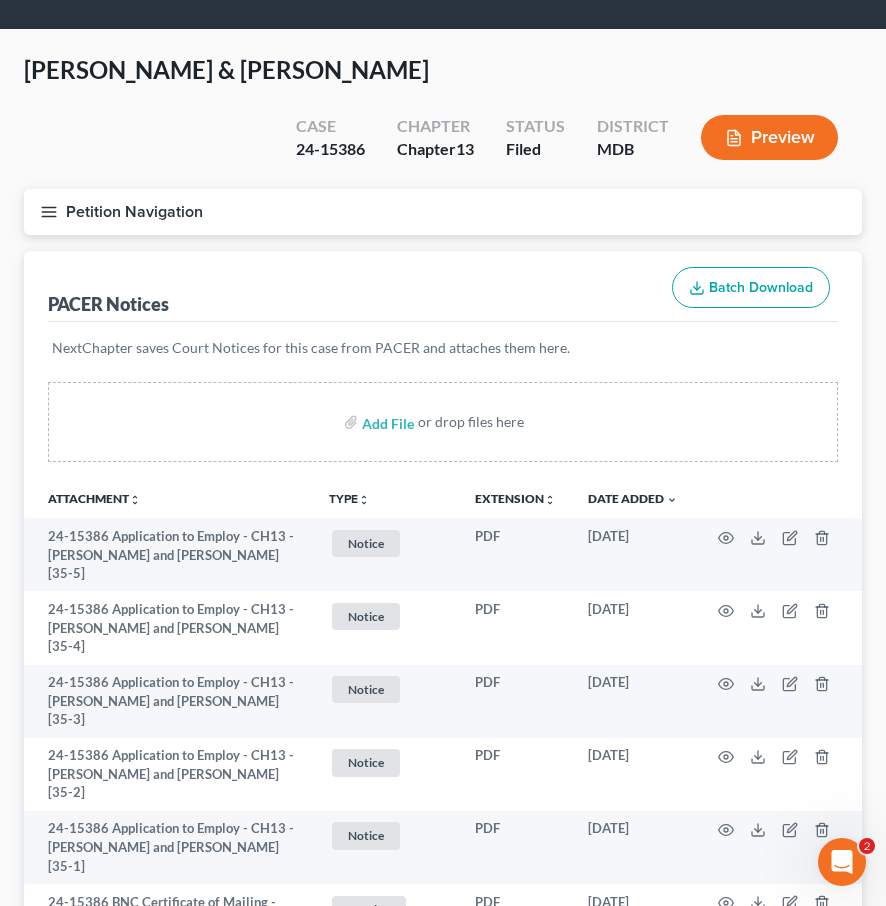 scroll, scrollTop: 0, scrollLeft: 0, axis: both 